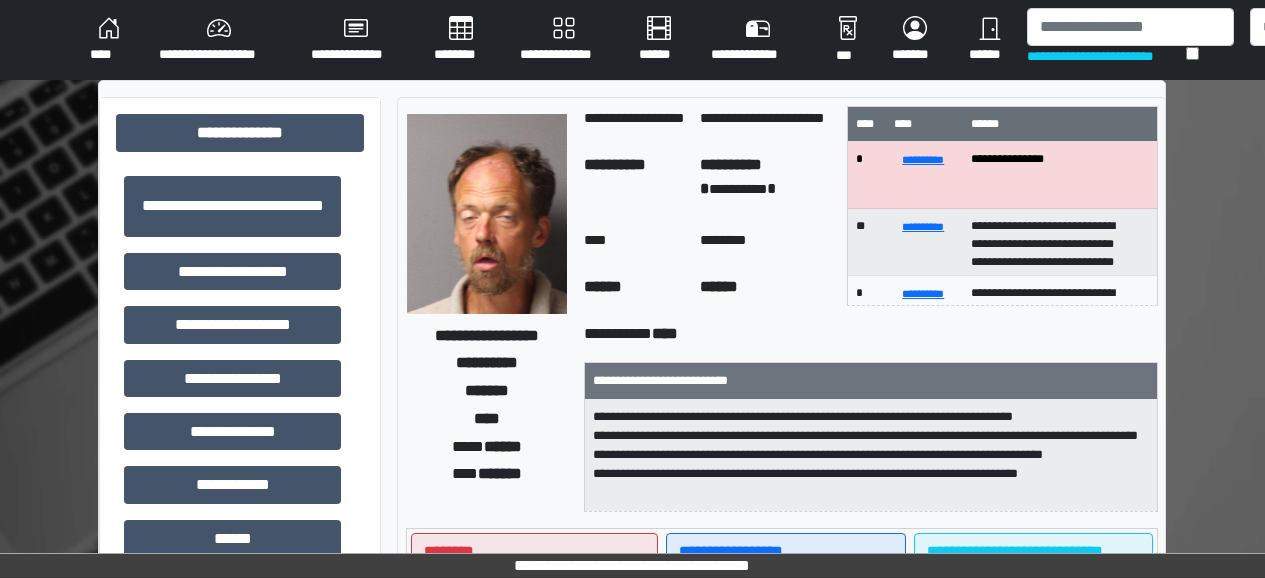 scroll, scrollTop: 0, scrollLeft: 93, axis: horizontal 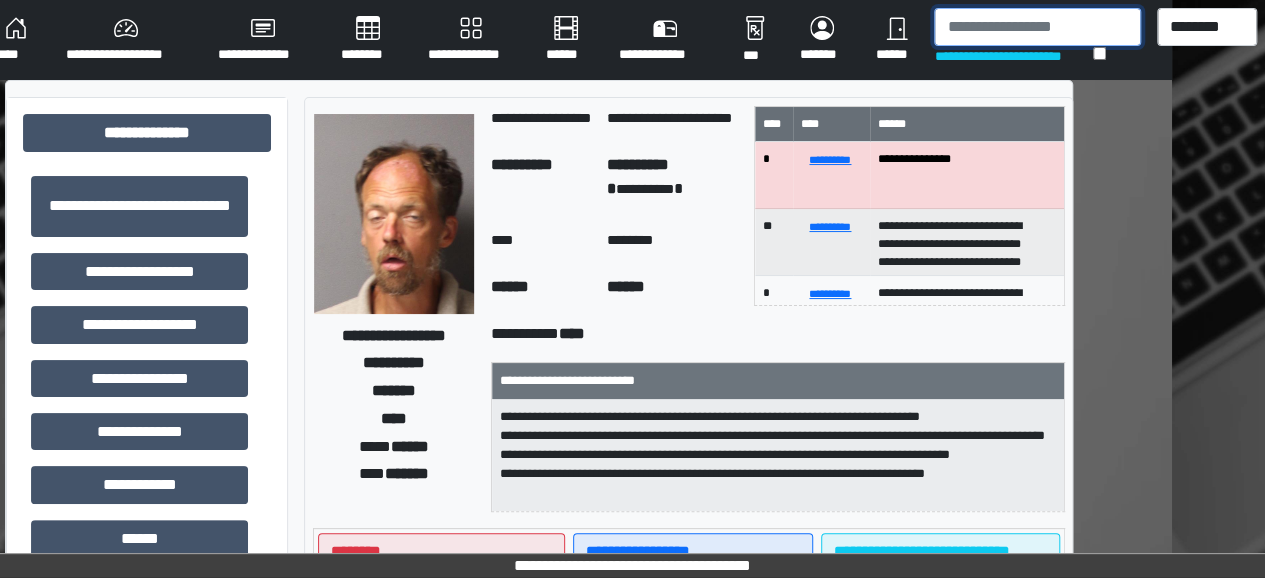 click at bounding box center (1037, 27) 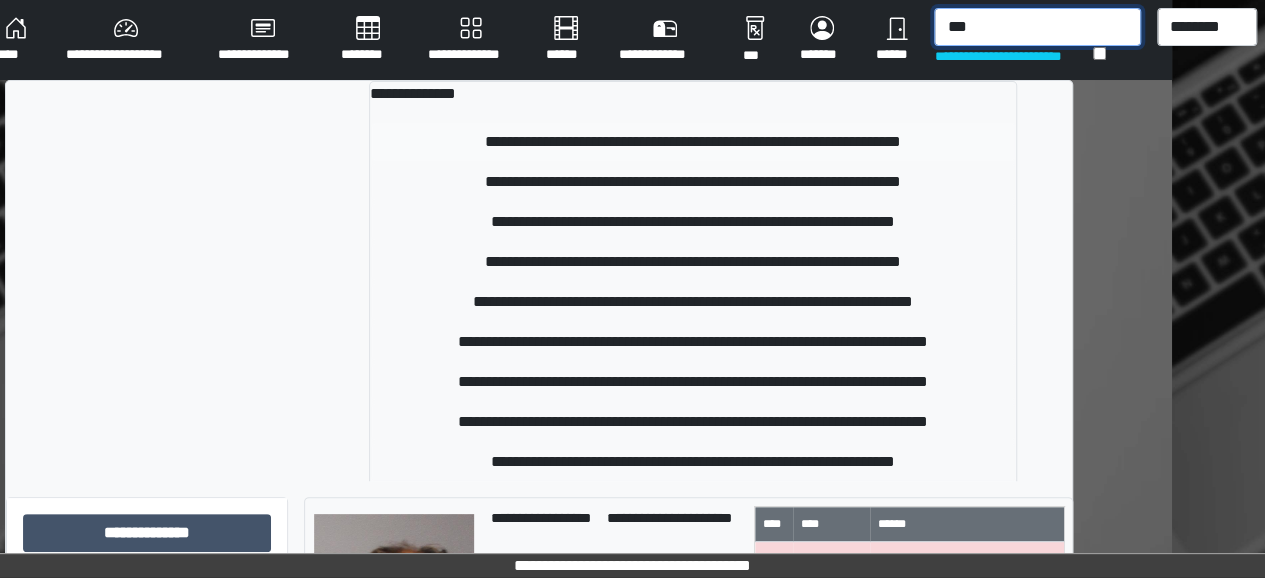 type on "***" 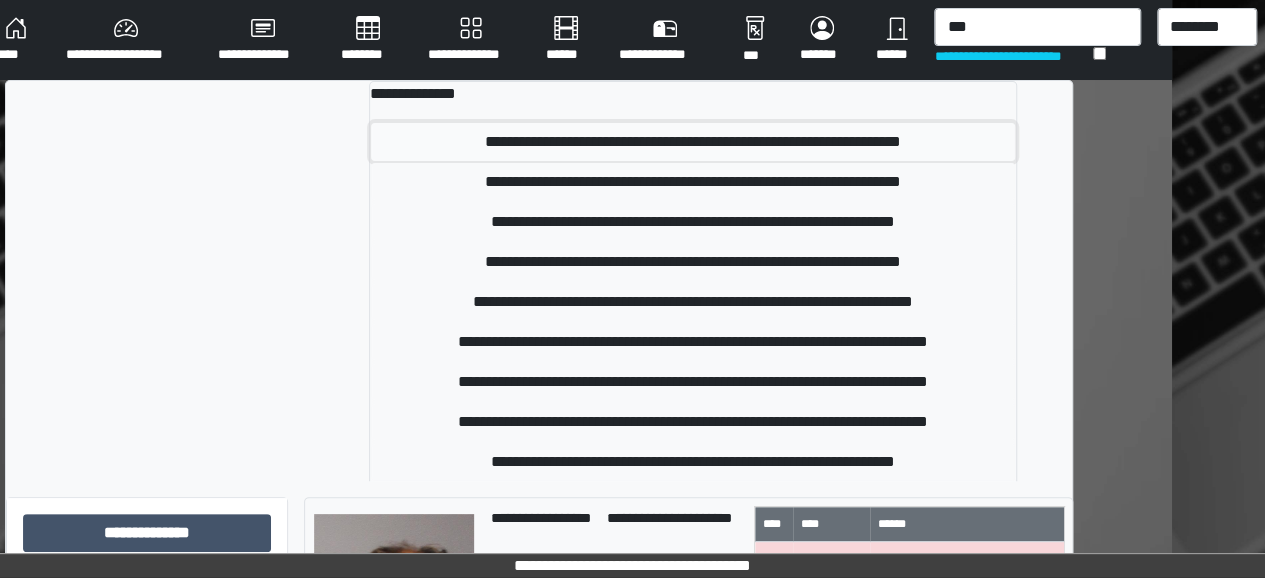 click on "**********" at bounding box center [693, 142] 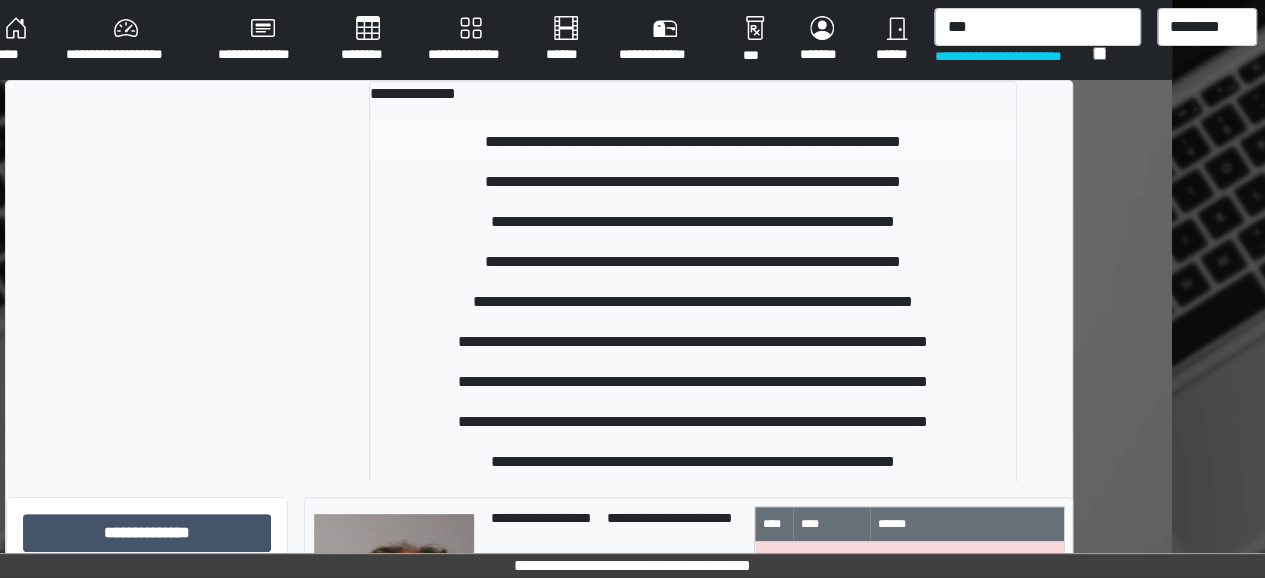 type 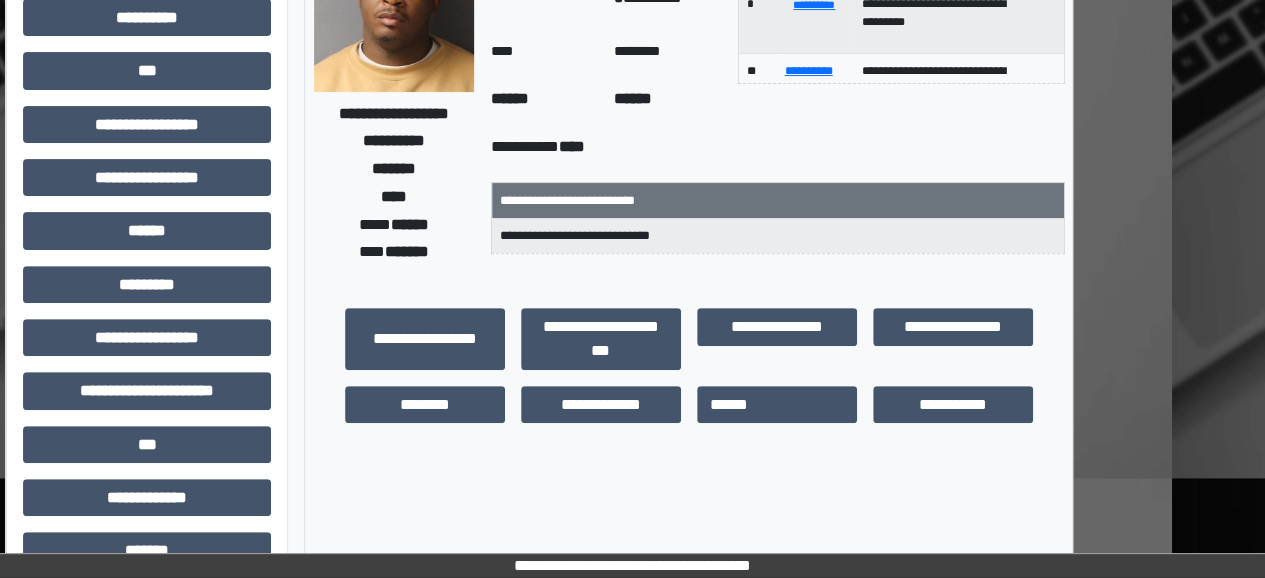 scroll, scrollTop: 241, scrollLeft: 93, axis: both 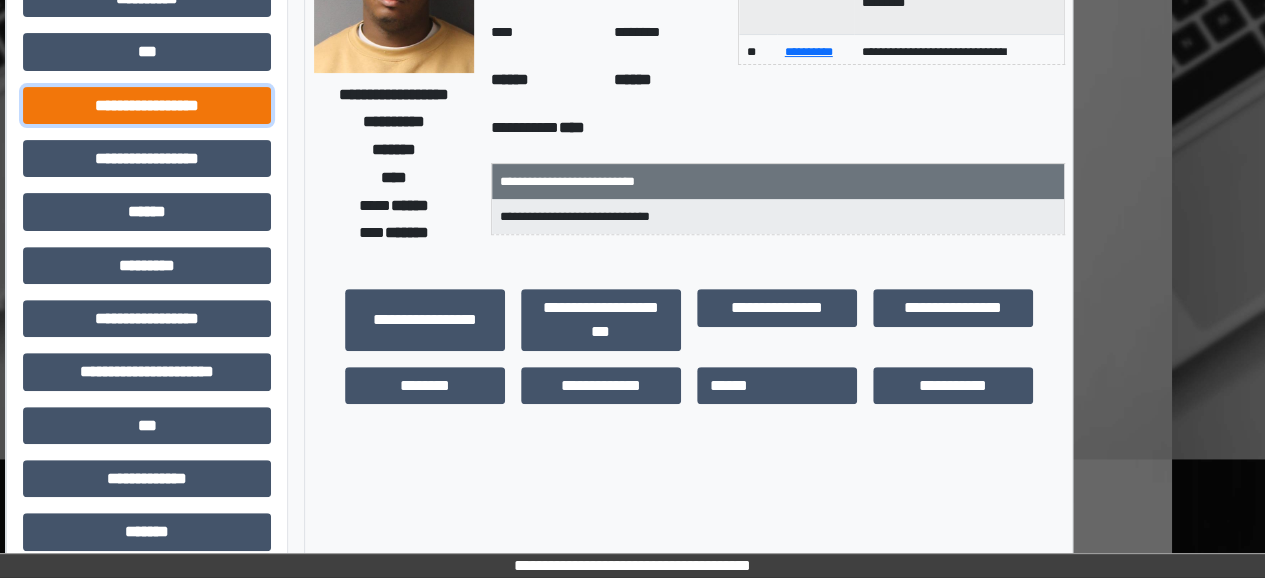 click on "**********" at bounding box center (147, 105) 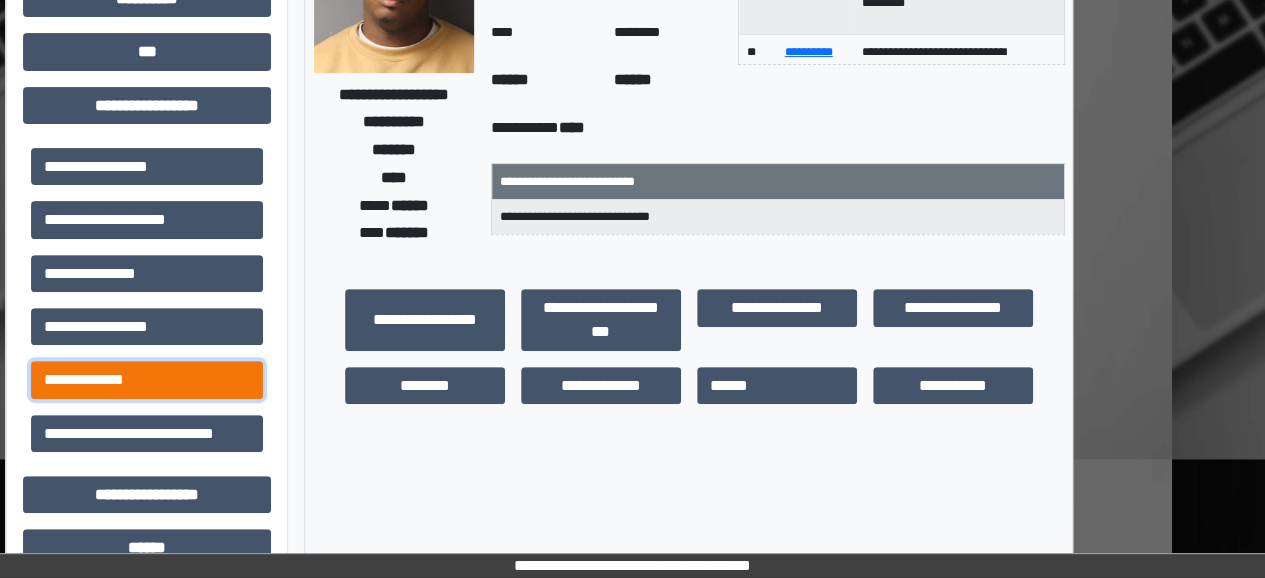 click on "**********" at bounding box center (147, 379) 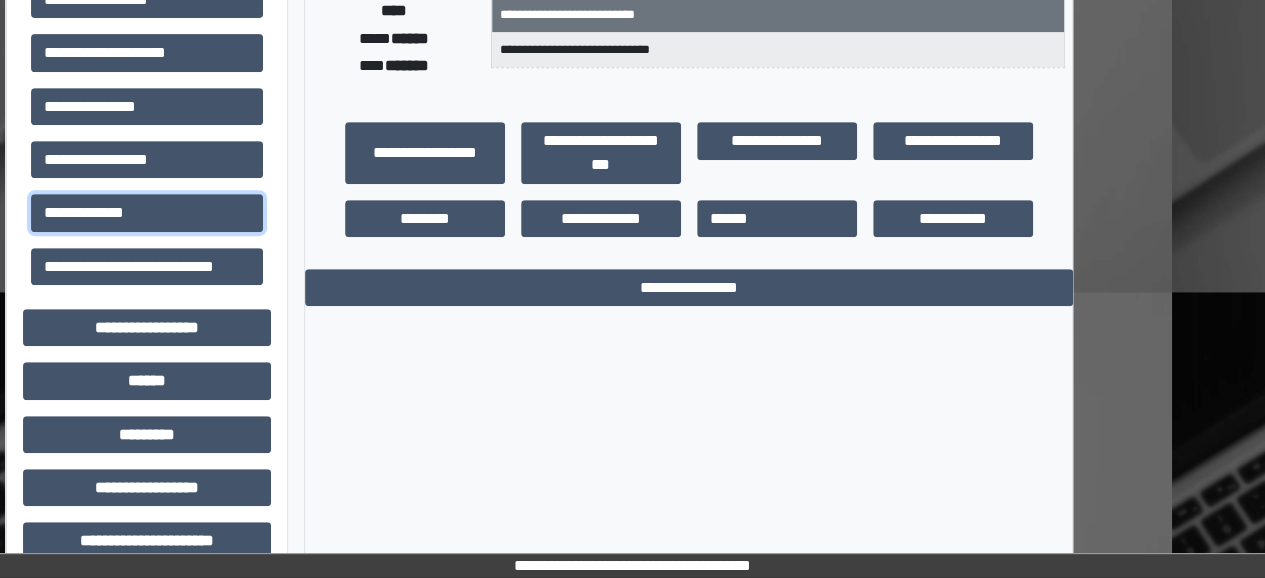 scroll, scrollTop: 420, scrollLeft: 93, axis: both 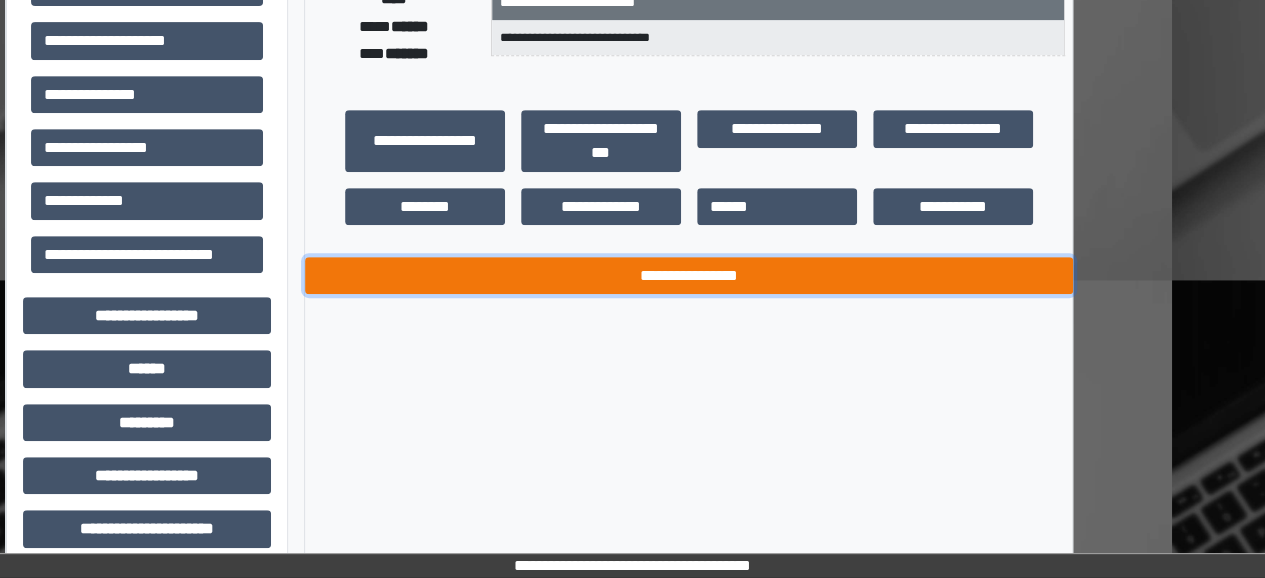 click on "**********" at bounding box center [689, 275] 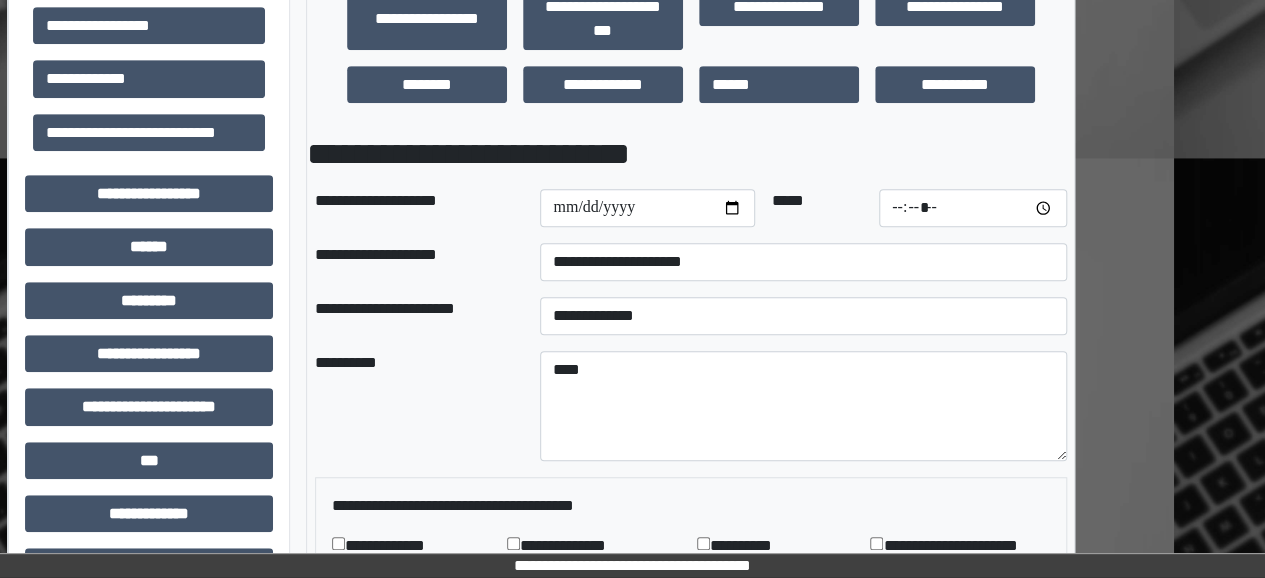 scroll, scrollTop: 557, scrollLeft: 88, axis: both 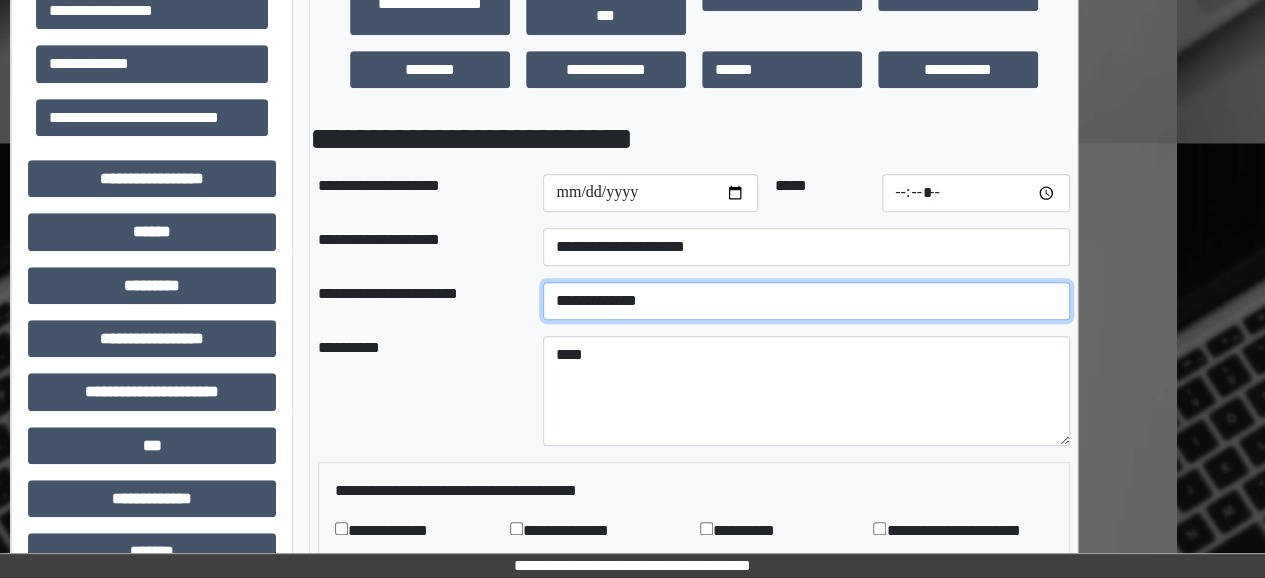 click on "**********" at bounding box center (806, 301) 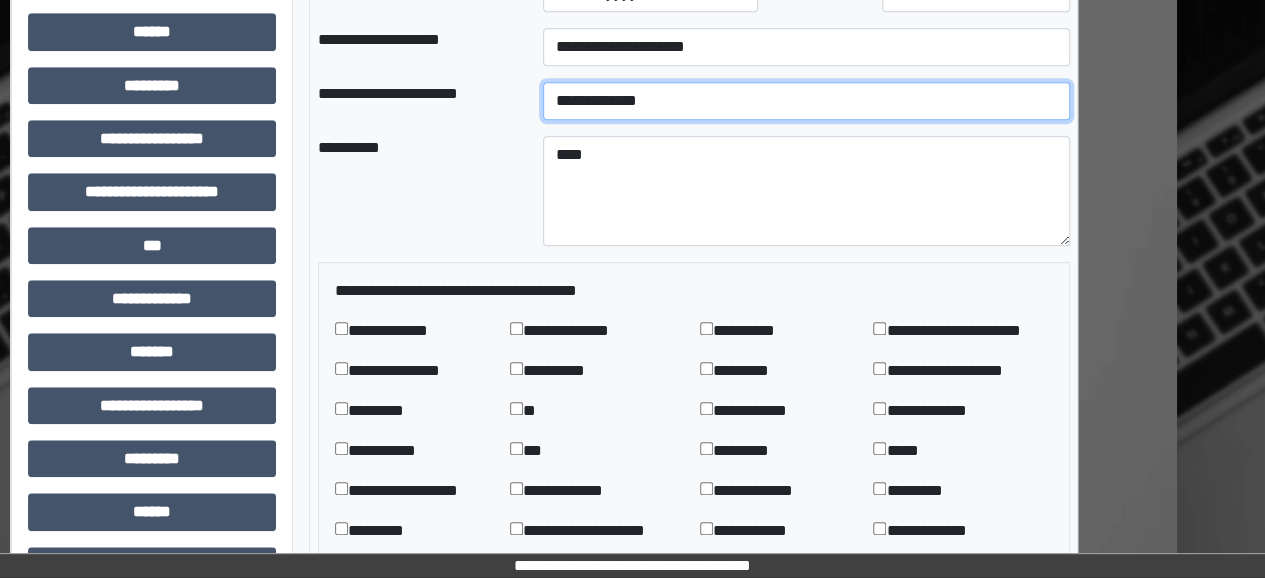 scroll, scrollTop: 758, scrollLeft: 88, axis: both 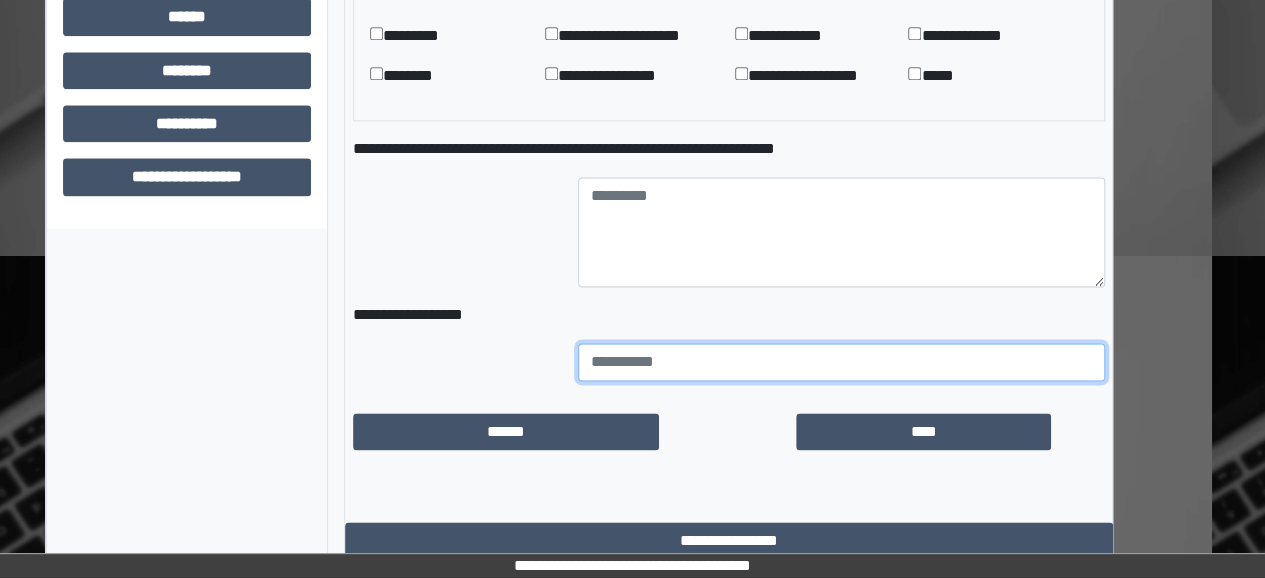 click at bounding box center (841, 362) 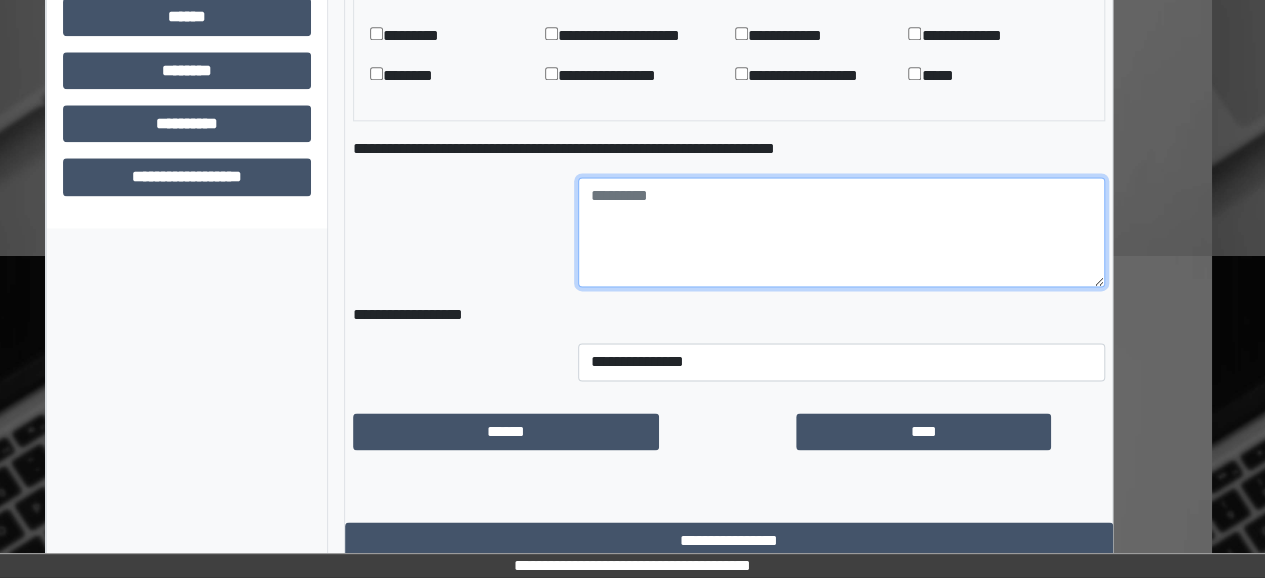 click at bounding box center (841, 232) 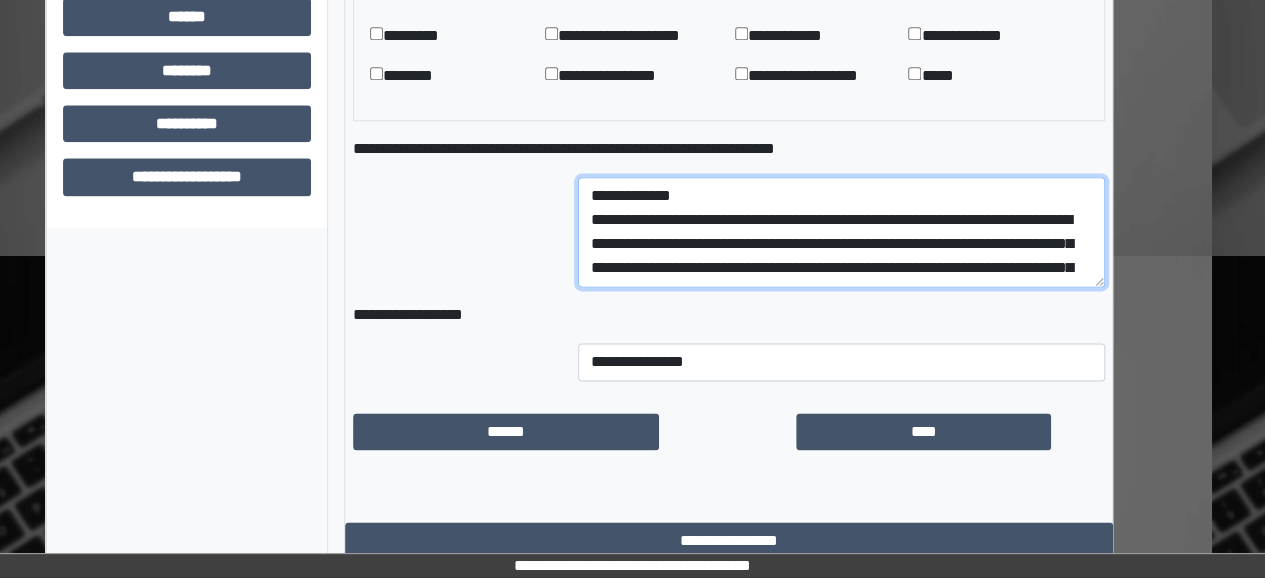 scroll, scrollTop: 1385, scrollLeft: 0, axis: vertical 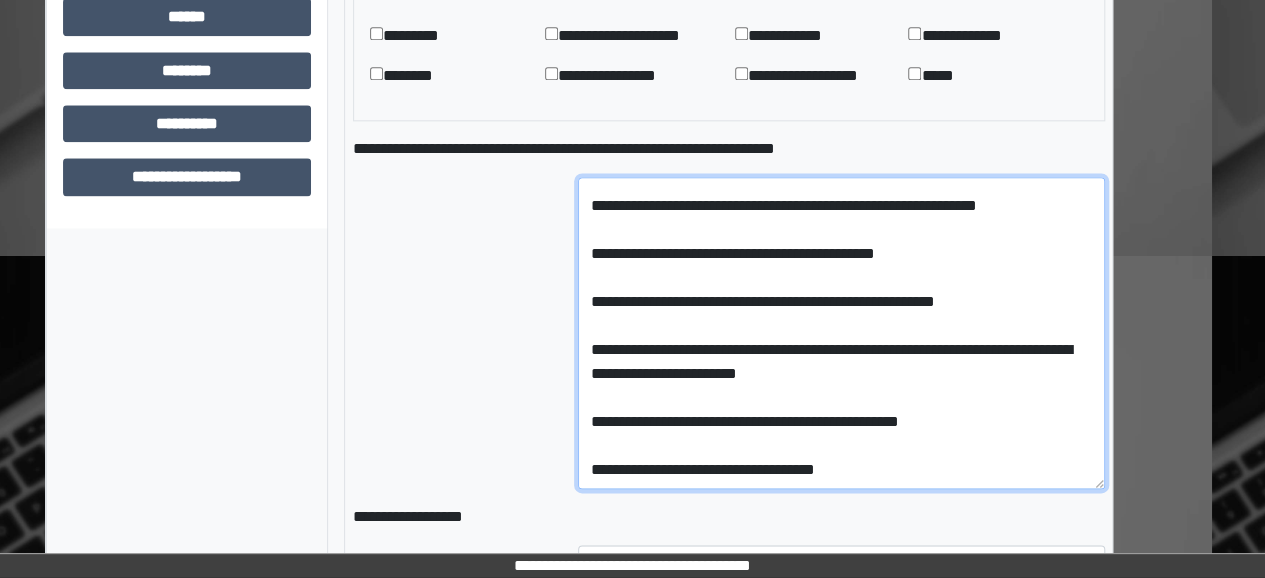 drag, startPoint x: 1089, startPoint y: 277, endPoint x: 1082, endPoint y: 525, distance: 248.09877 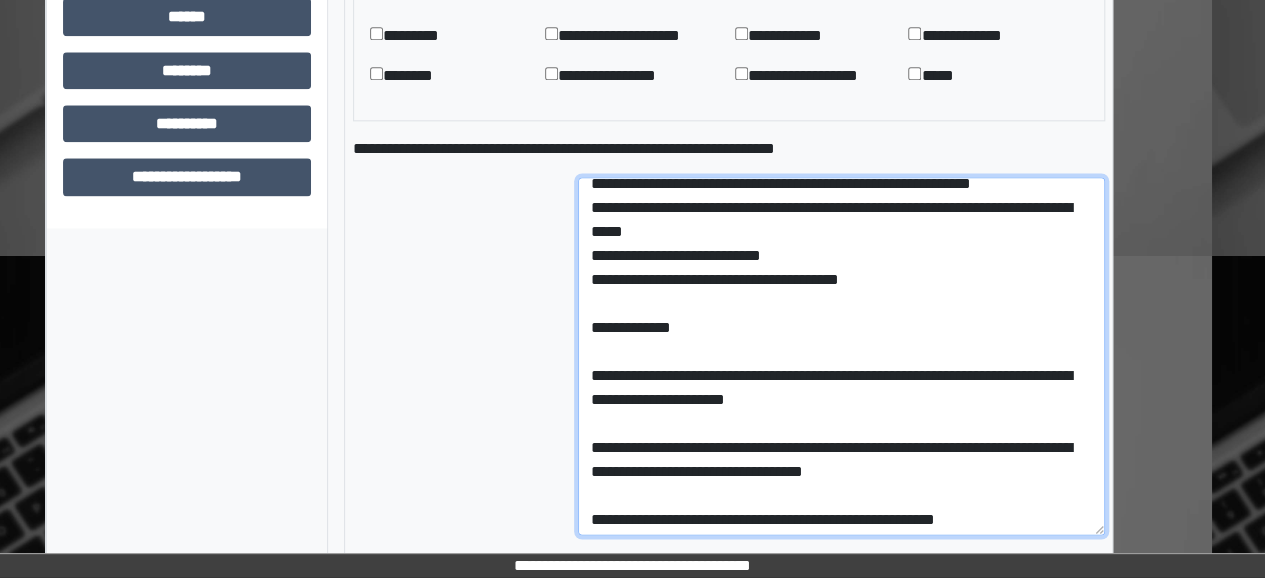 scroll, scrollTop: 0, scrollLeft: 0, axis: both 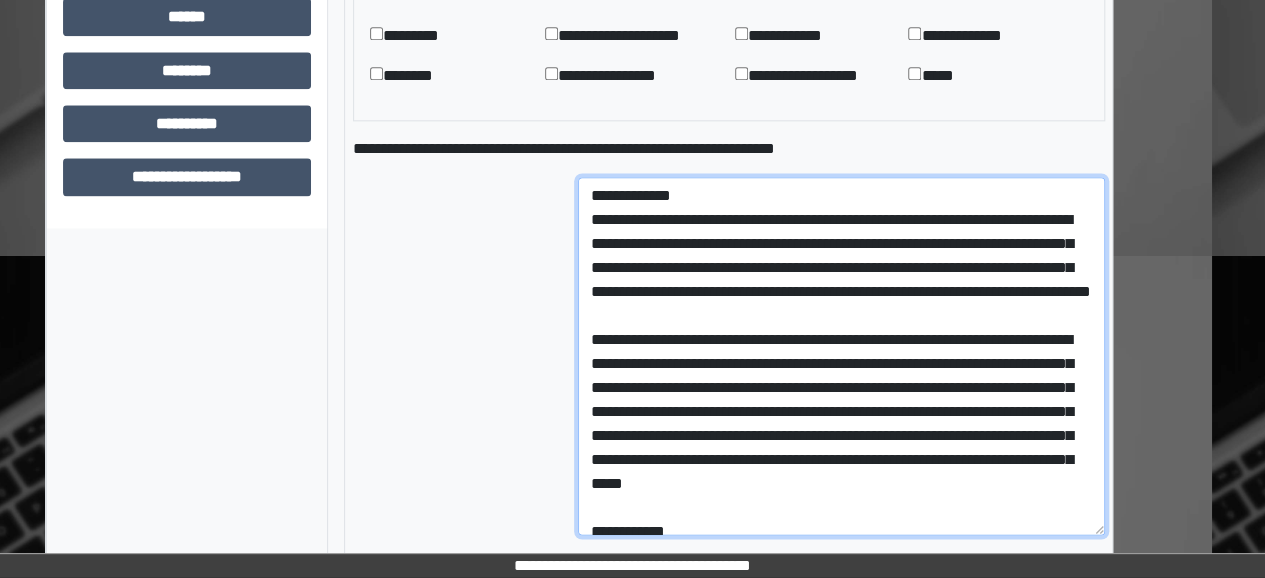 drag, startPoint x: 695, startPoint y: 201, endPoint x: 526, endPoint y: 183, distance: 169.95587 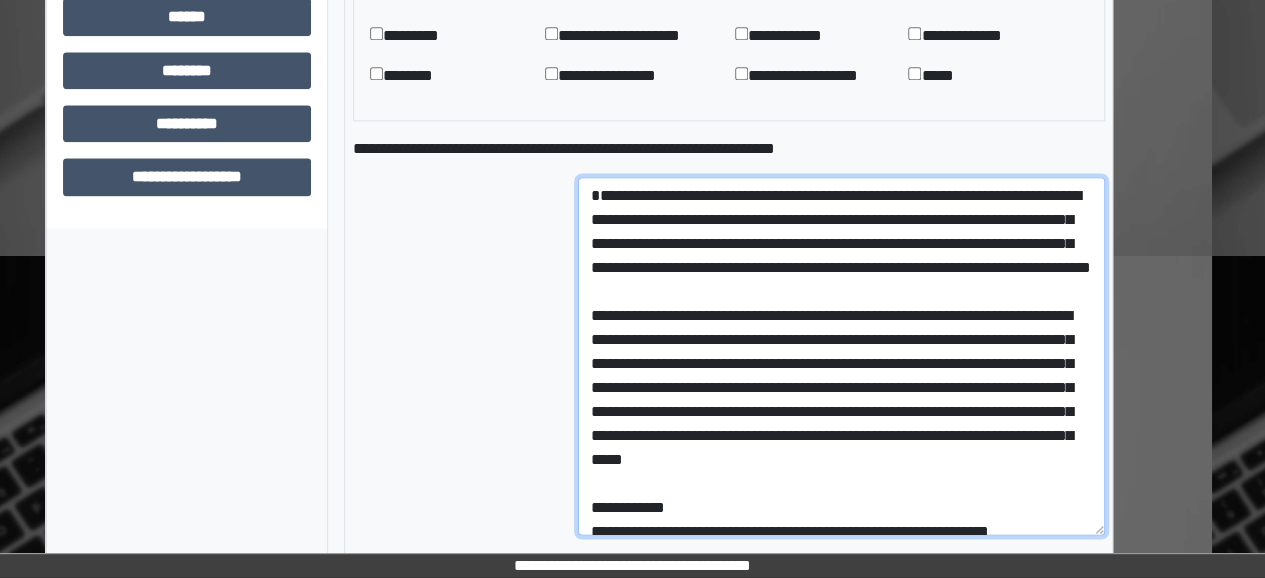 click at bounding box center (841, 356) 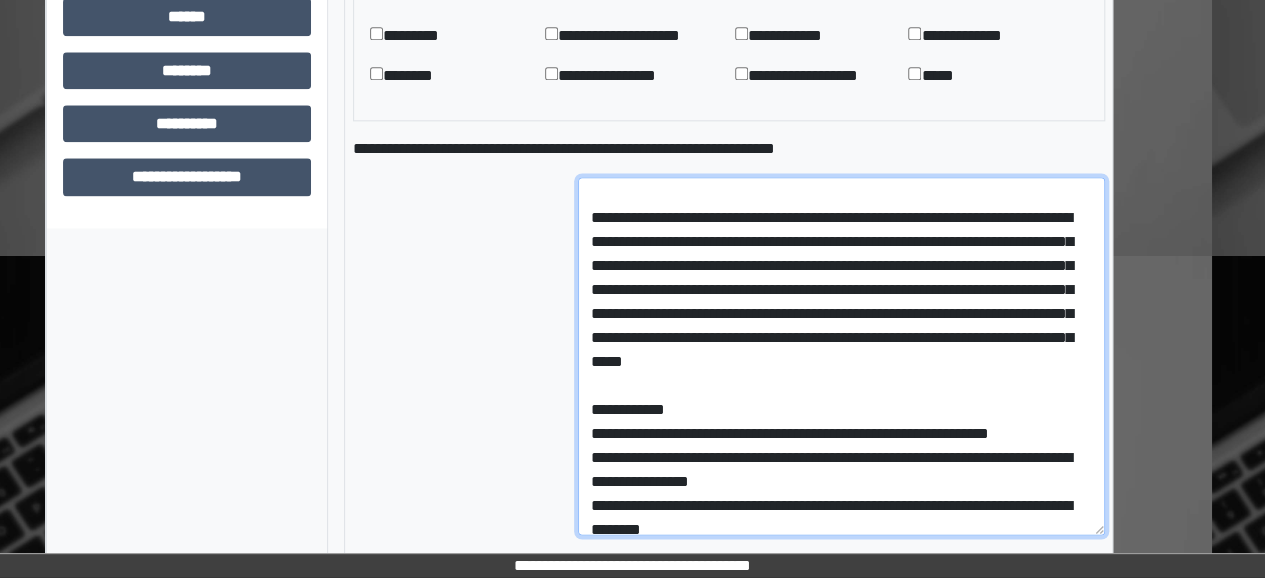 scroll, scrollTop: 100, scrollLeft: 0, axis: vertical 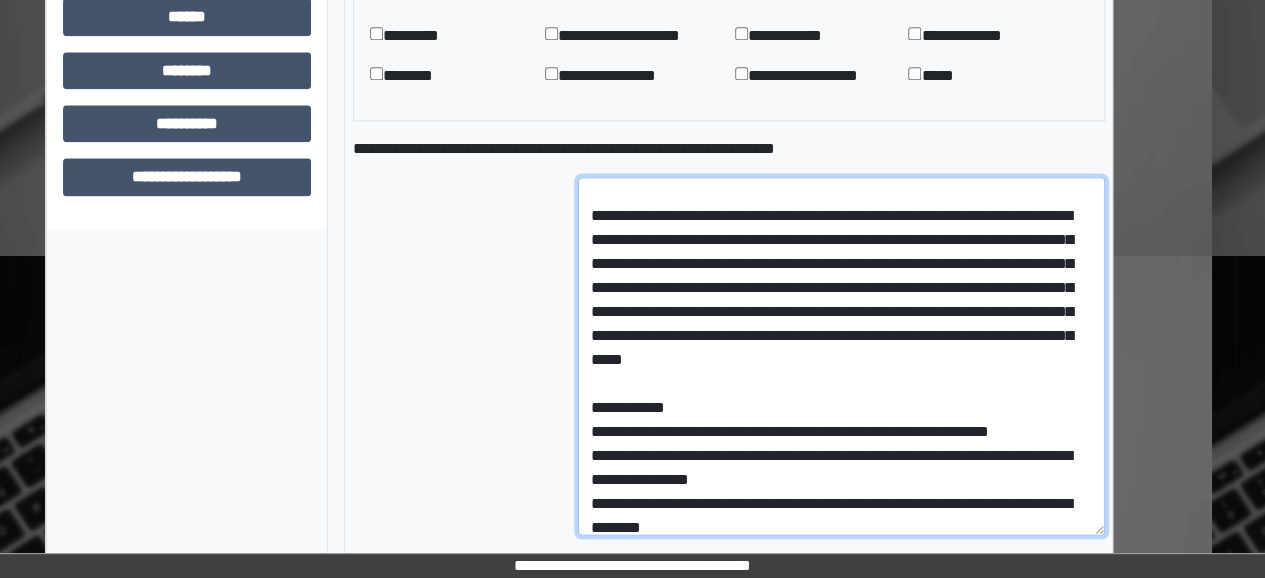 click at bounding box center (841, 356) 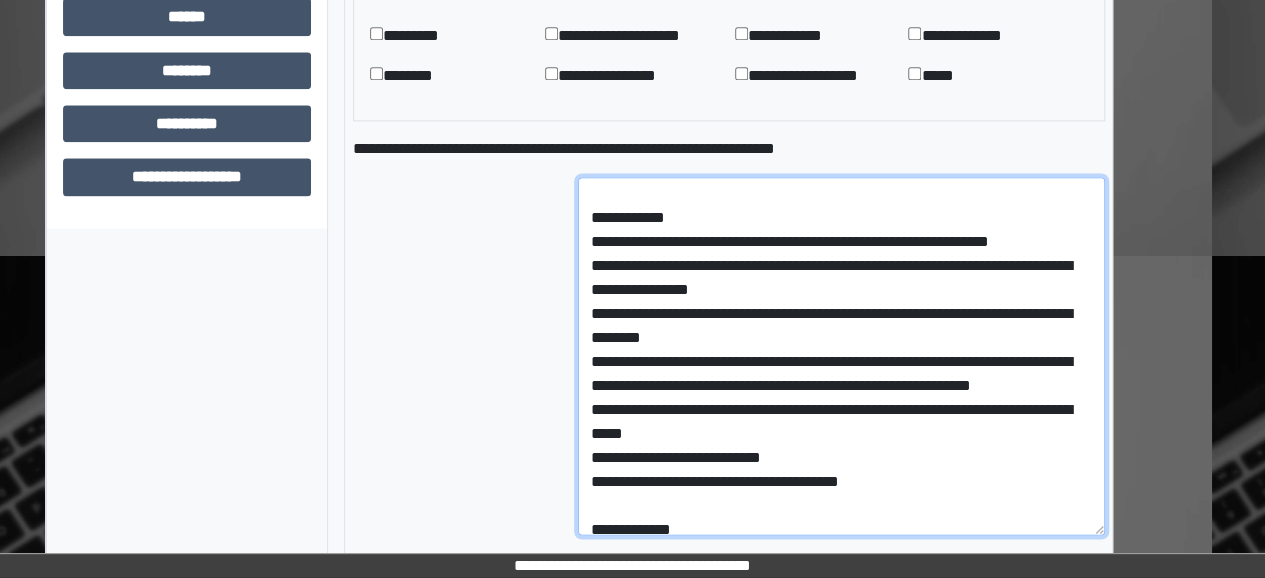 scroll, scrollTop: 295, scrollLeft: 0, axis: vertical 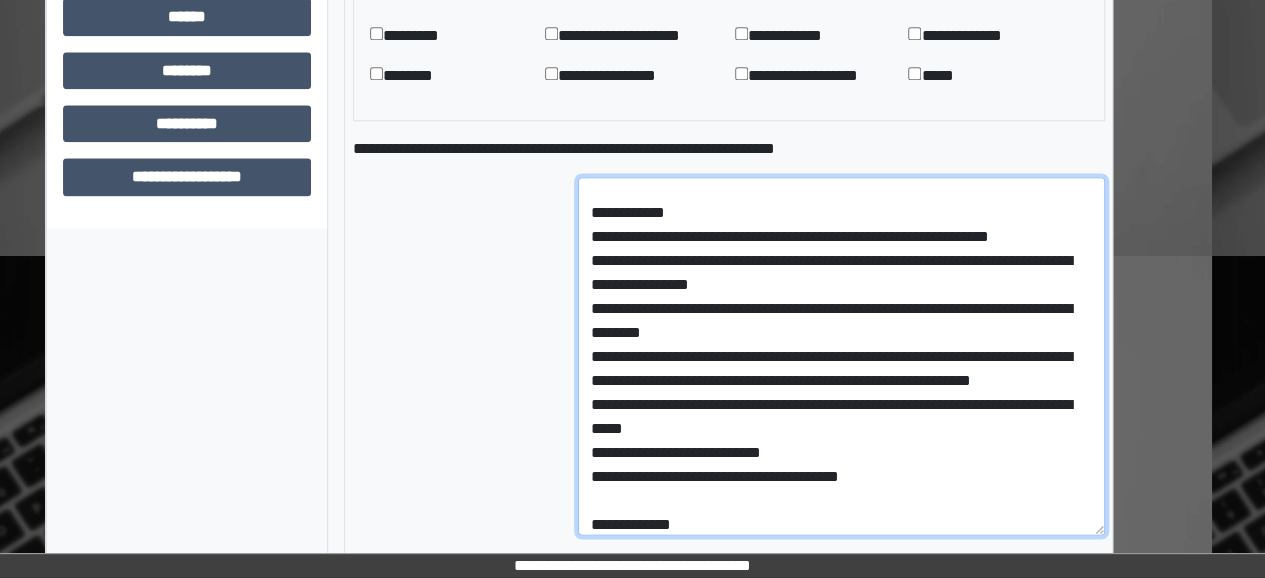 drag, startPoint x: 768, startPoint y: 385, endPoint x: 680, endPoint y: 347, distance: 95.85406 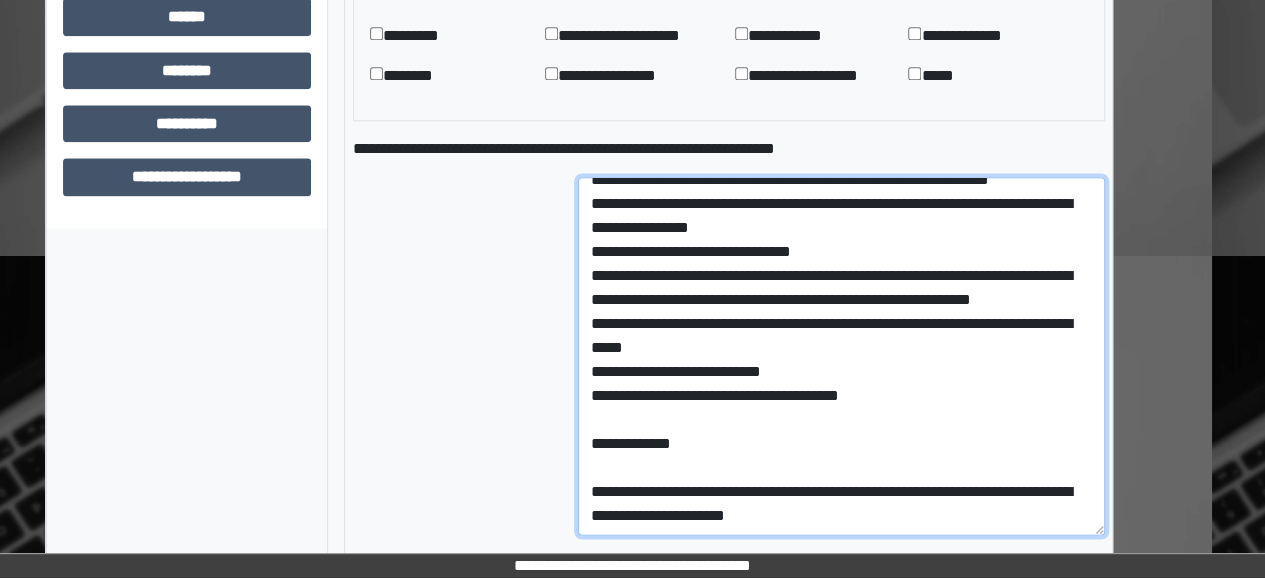 scroll, scrollTop: 353, scrollLeft: 0, axis: vertical 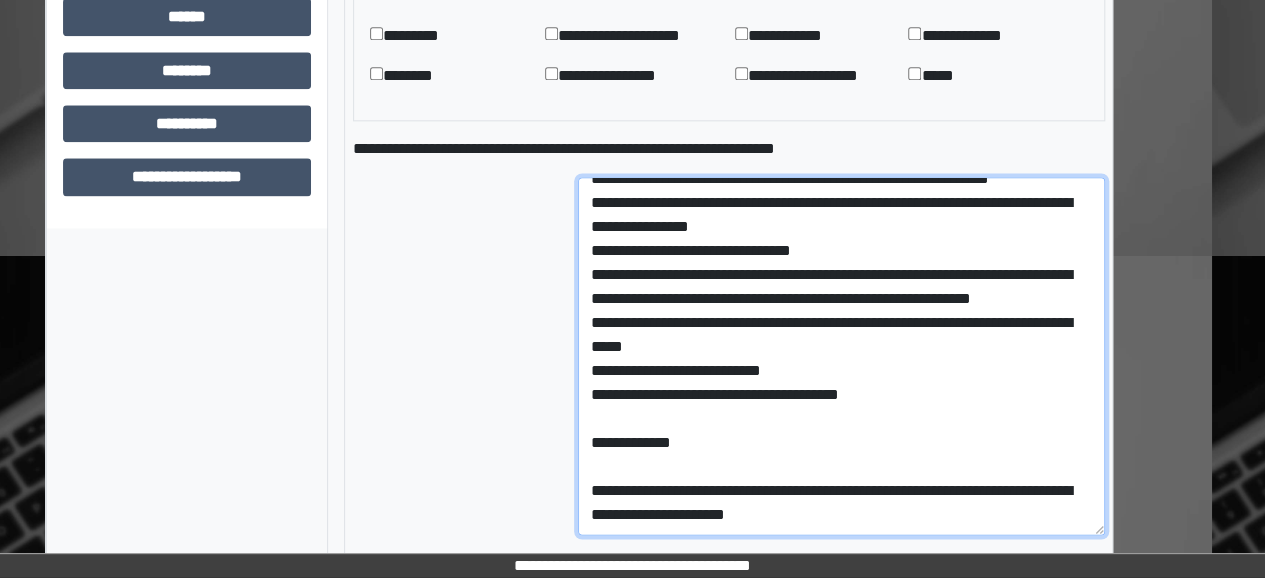 drag, startPoint x: 708, startPoint y: 413, endPoint x: 570, endPoint y: 387, distance: 140.42792 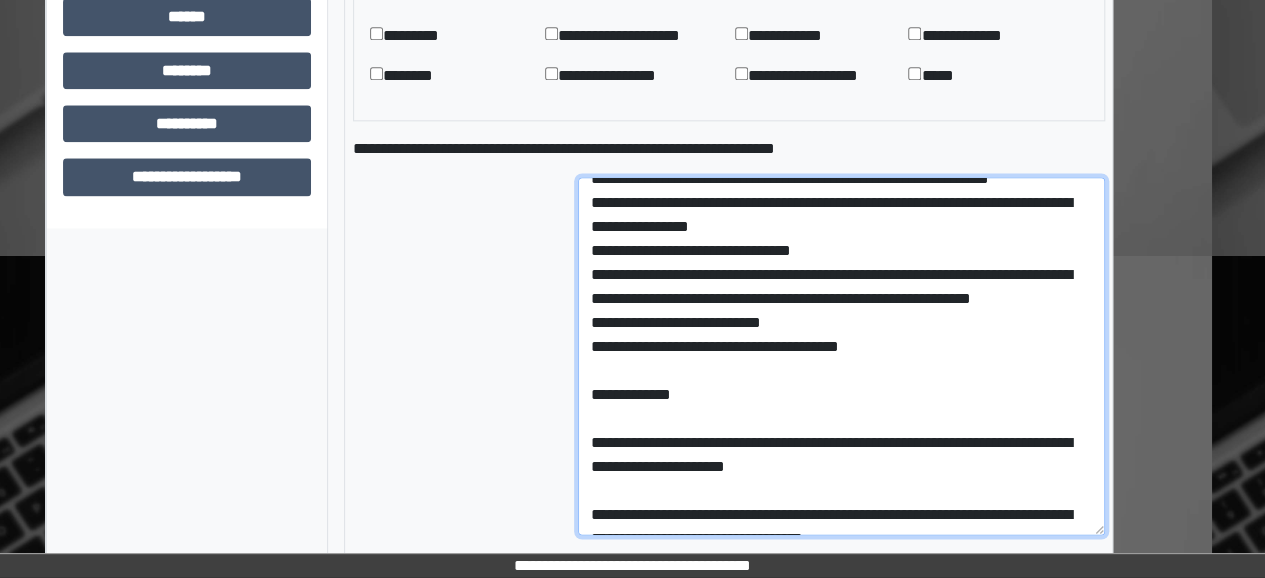 drag, startPoint x: 892, startPoint y: 415, endPoint x: 576, endPoint y: 425, distance: 316.1582 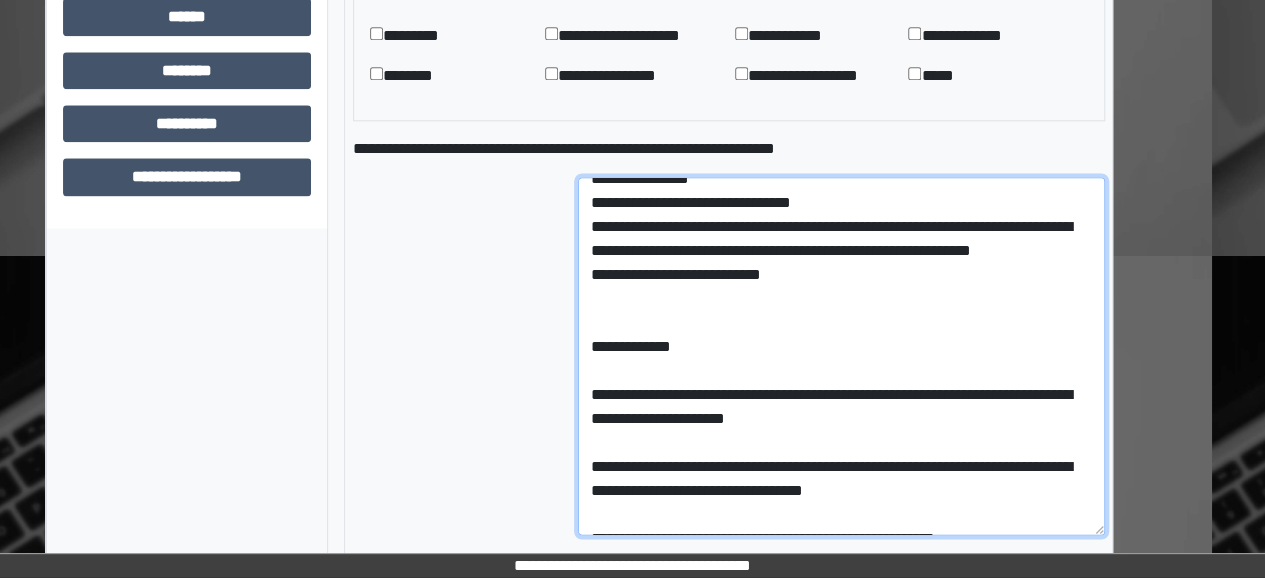 scroll, scrollTop: 407, scrollLeft: 0, axis: vertical 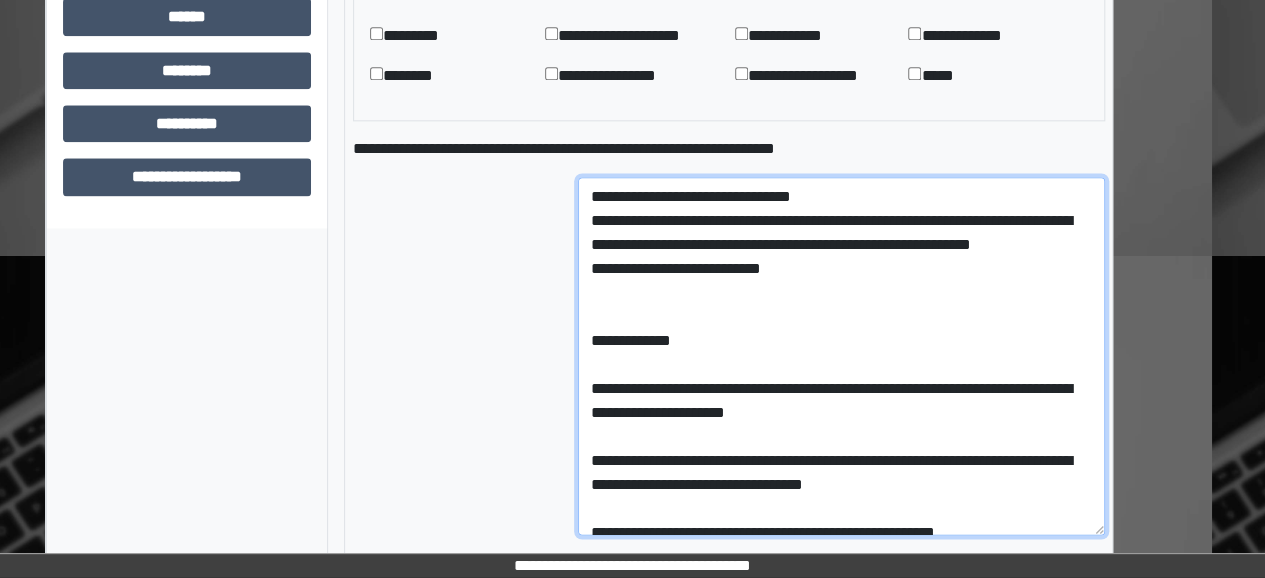 click at bounding box center (841, 356) 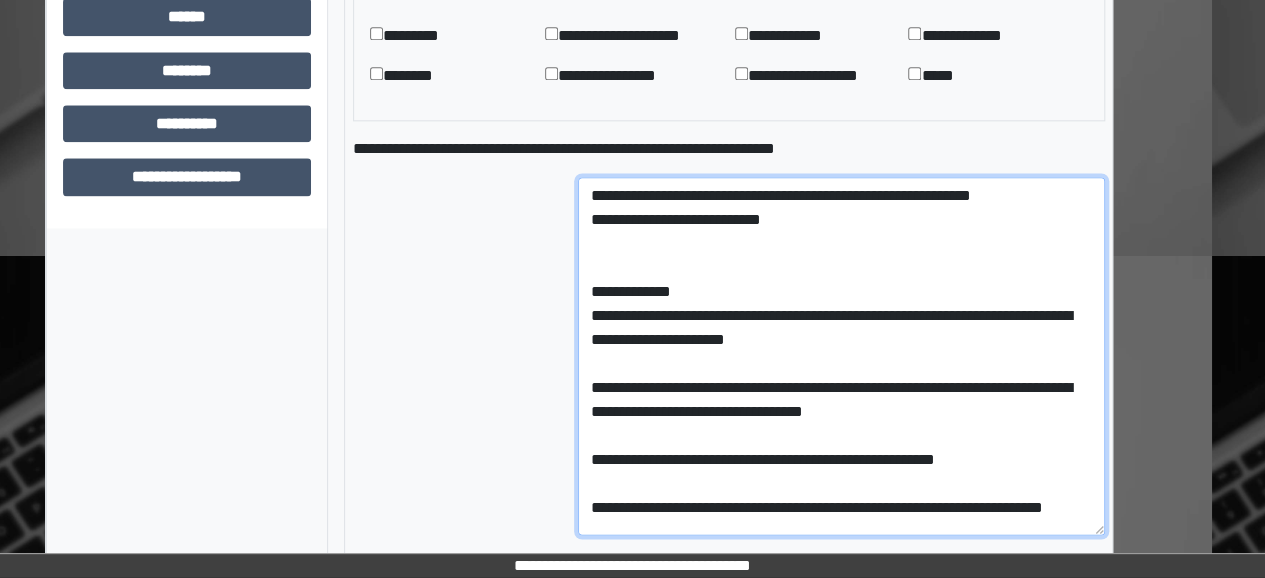 scroll, scrollTop: 485, scrollLeft: 0, axis: vertical 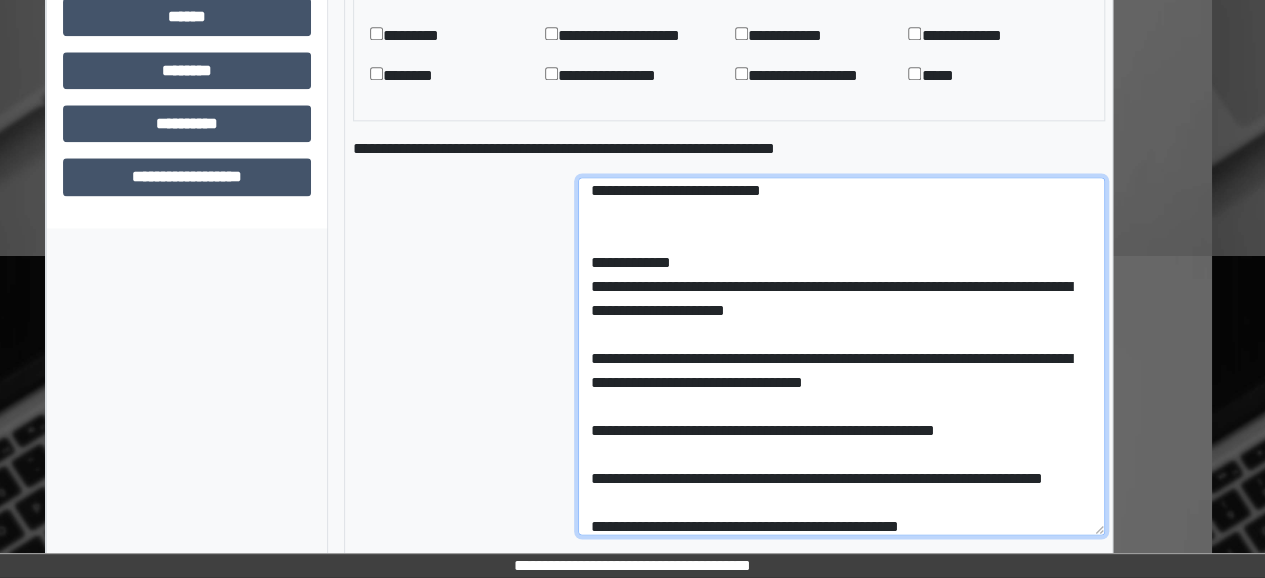 click at bounding box center (841, 356) 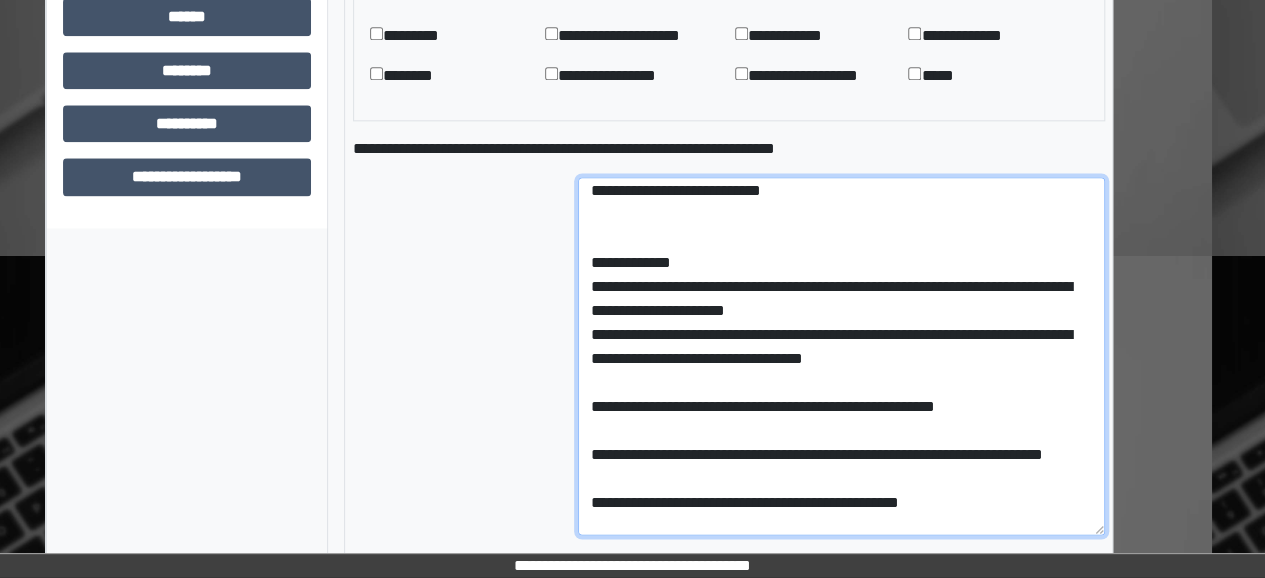 click at bounding box center (841, 356) 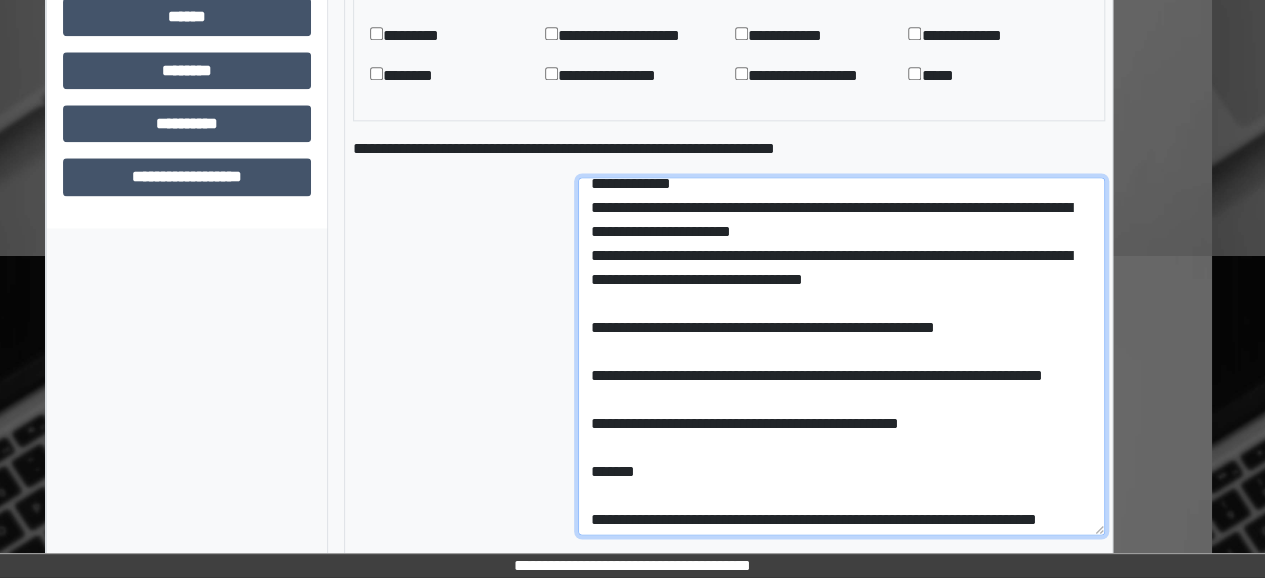 scroll, scrollTop: 565, scrollLeft: 0, axis: vertical 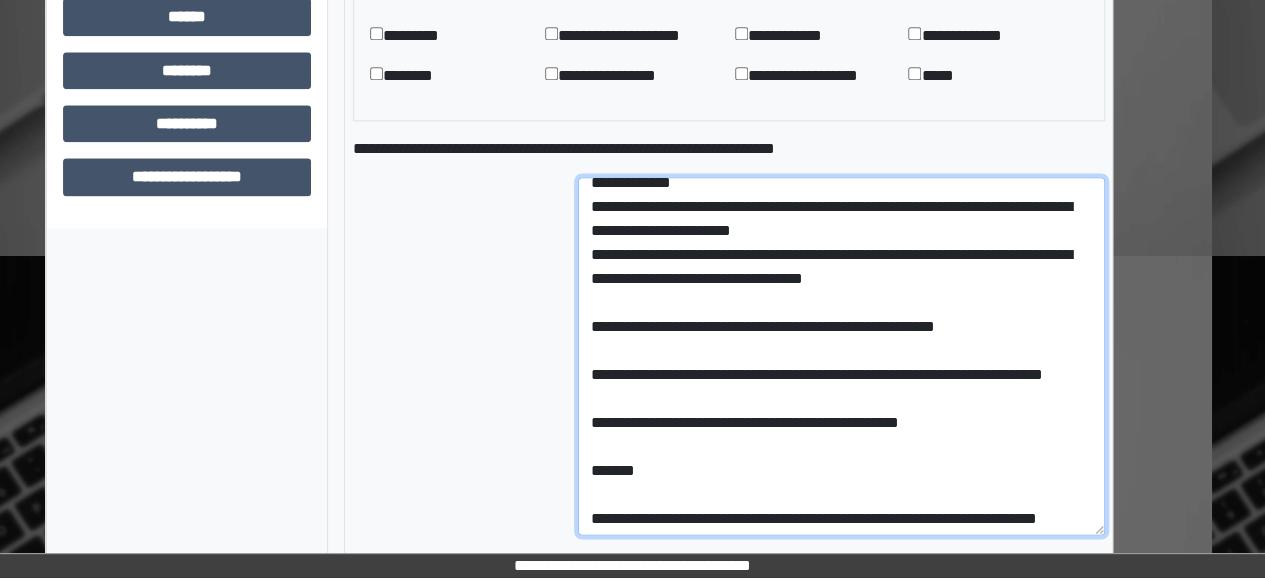 drag, startPoint x: 1002, startPoint y: 397, endPoint x: 553, endPoint y: 402, distance: 449.02783 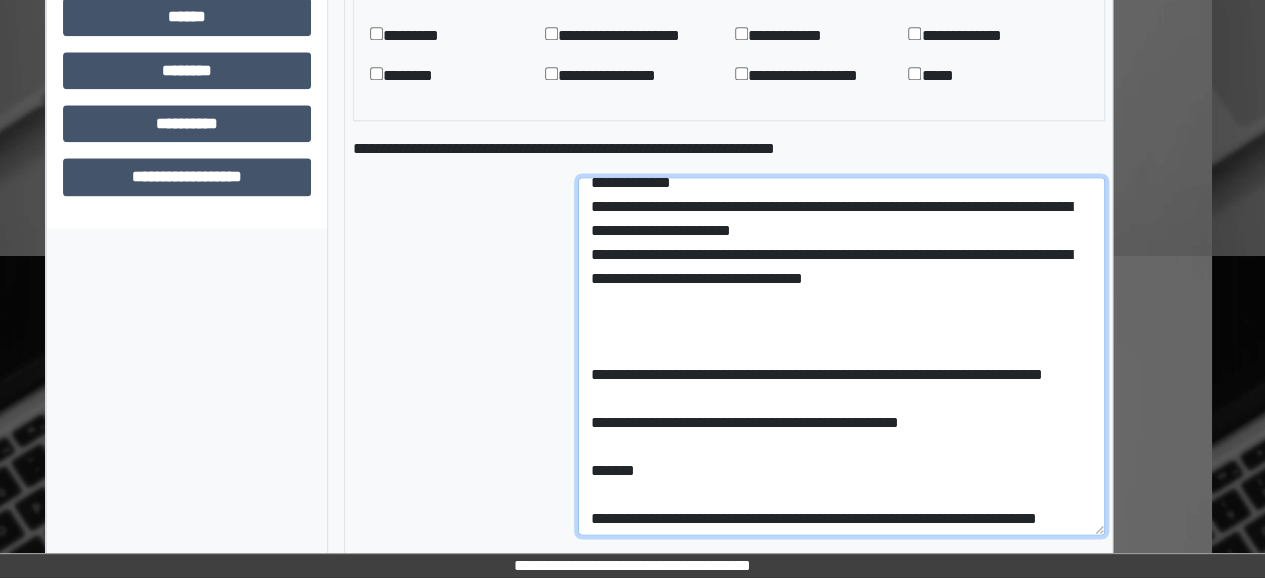 click at bounding box center (841, 356) 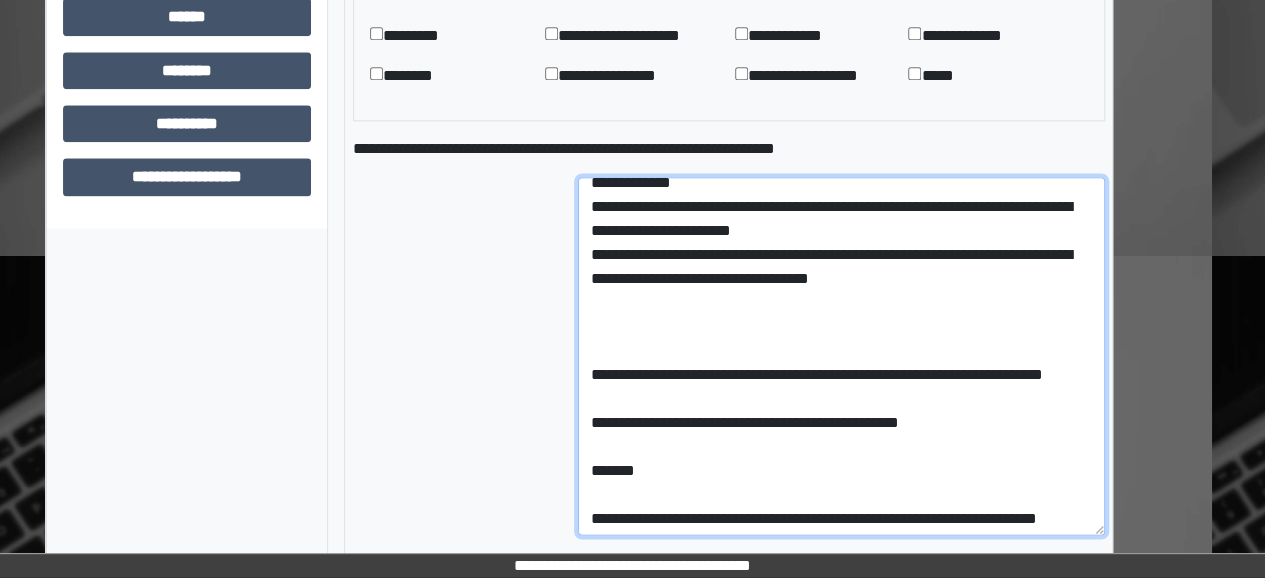 drag, startPoint x: 706, startPoint y: 480, endPoint x: 576, endPoint y: 415, distance: 145.34442 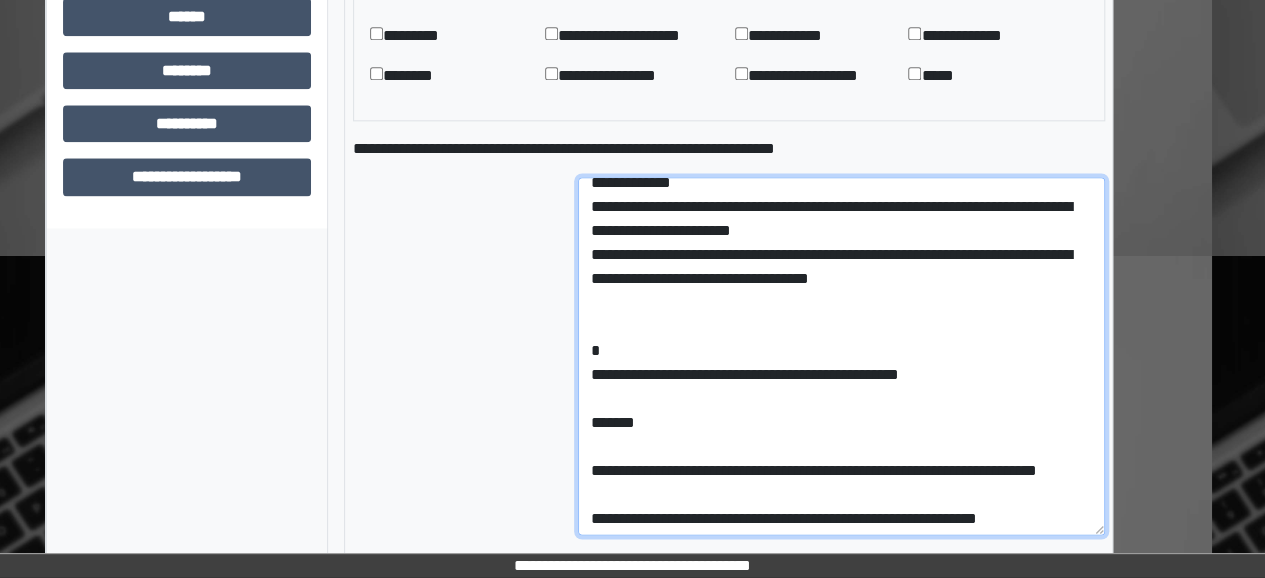 drag, startPoint x: 977, startPoint y: 451, endPoint x: 560, endPoint y: 373, distance: 424.23224 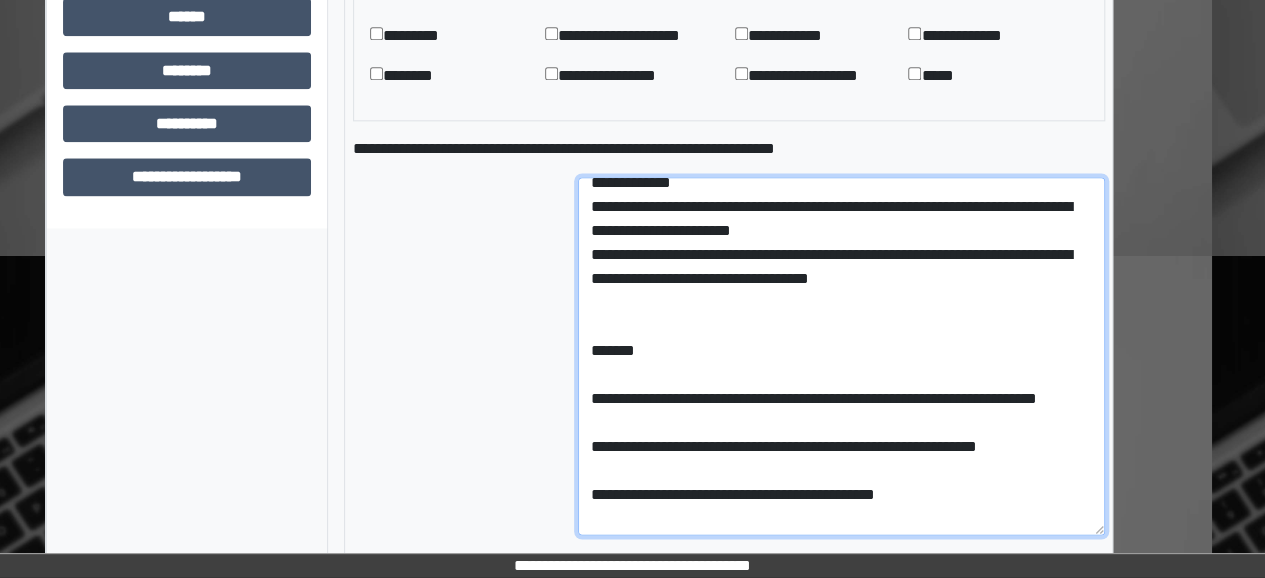 click at bounding box center (841, 356) 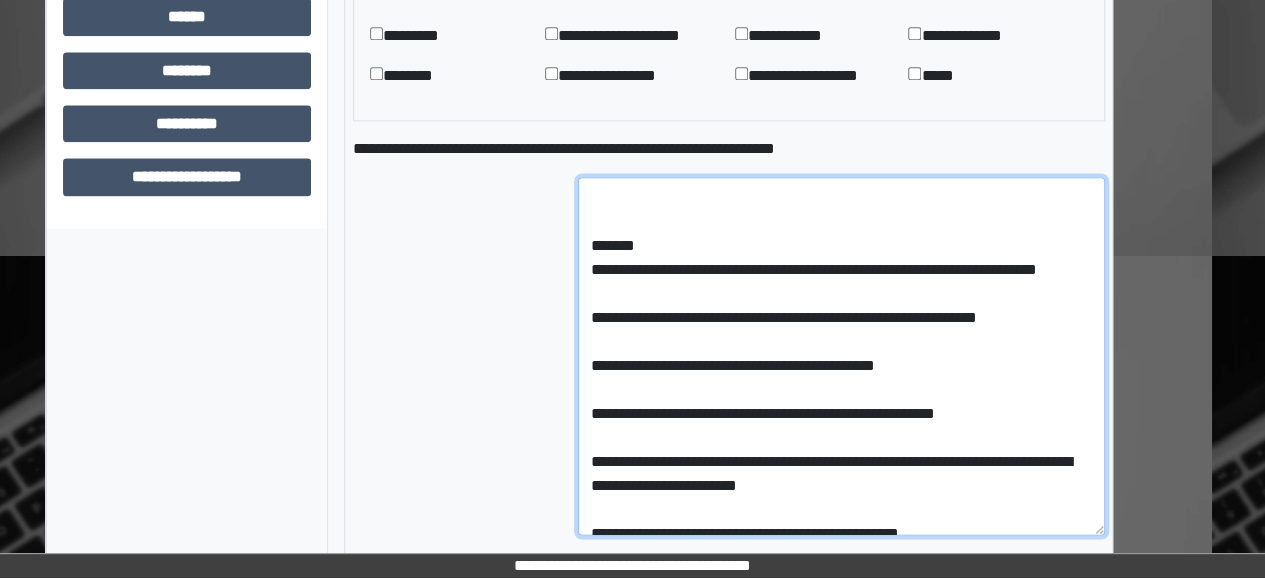 scroll, scrollTop: 671, scrollLeft: 0, axis: vertical 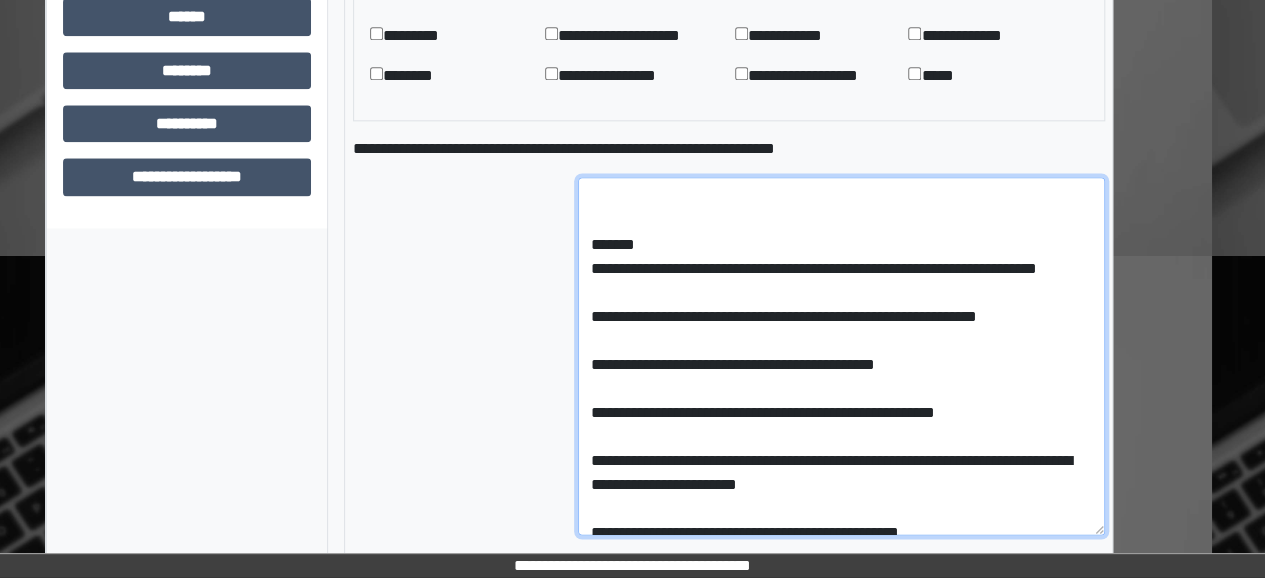 click at bounding box center (841, 356) 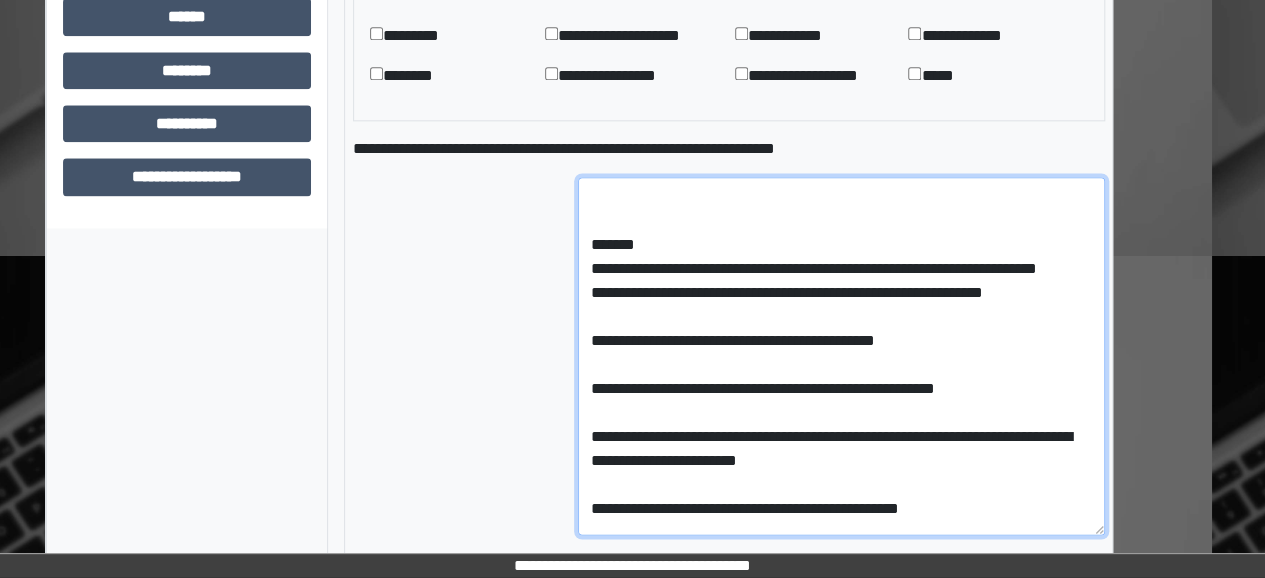 click at bounding box center [841, 356] 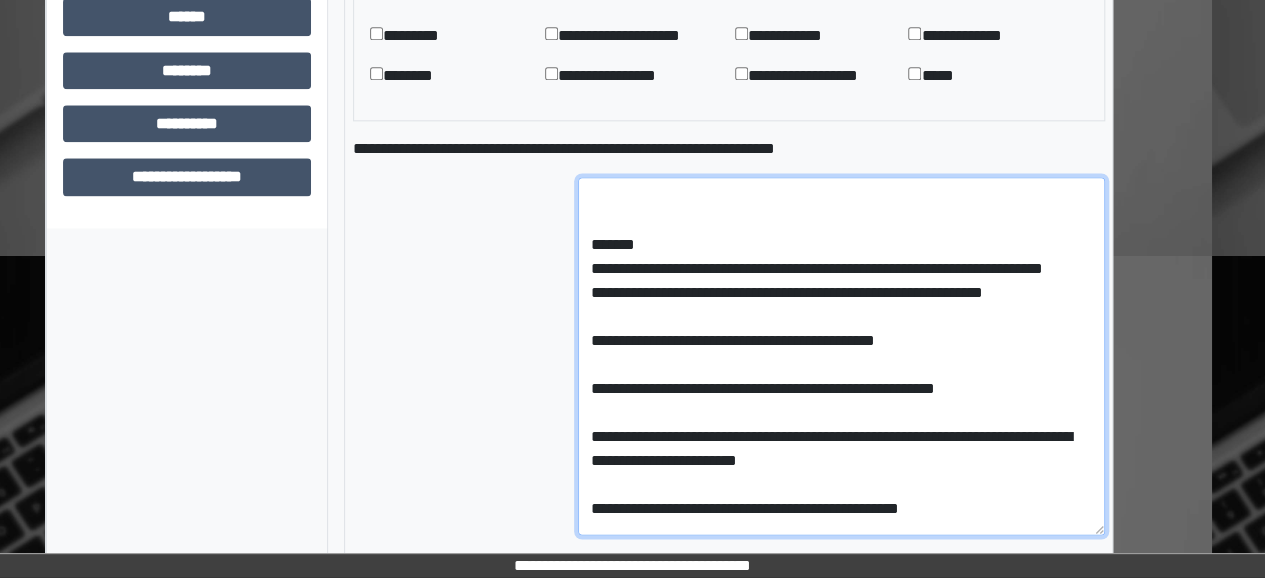 click at bounding box center (841, 356) 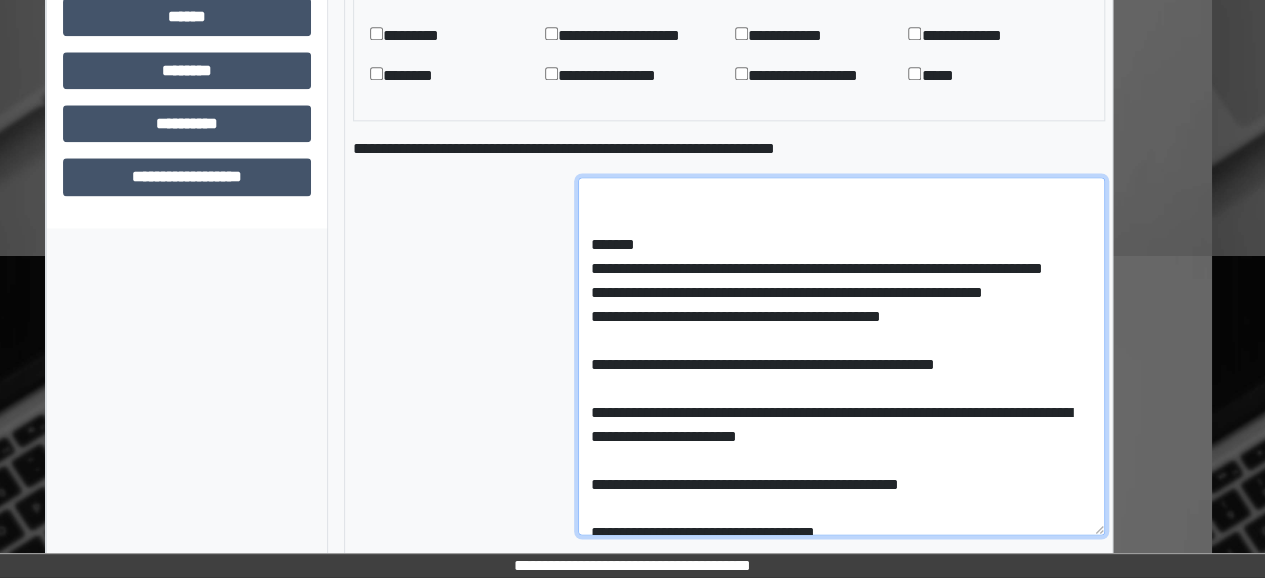 click at bounding box center [841, 356] 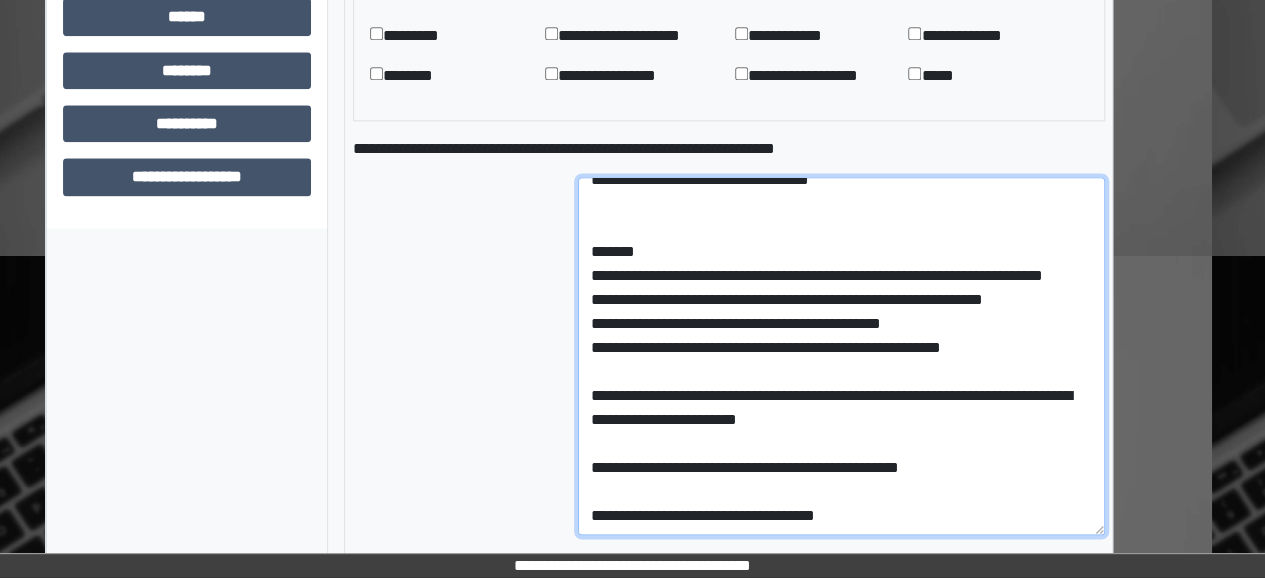 drag, startPoint x: 1035, startPoint y: 439, endPoint x: 572, endPoint y: 437, distance: 463.00433 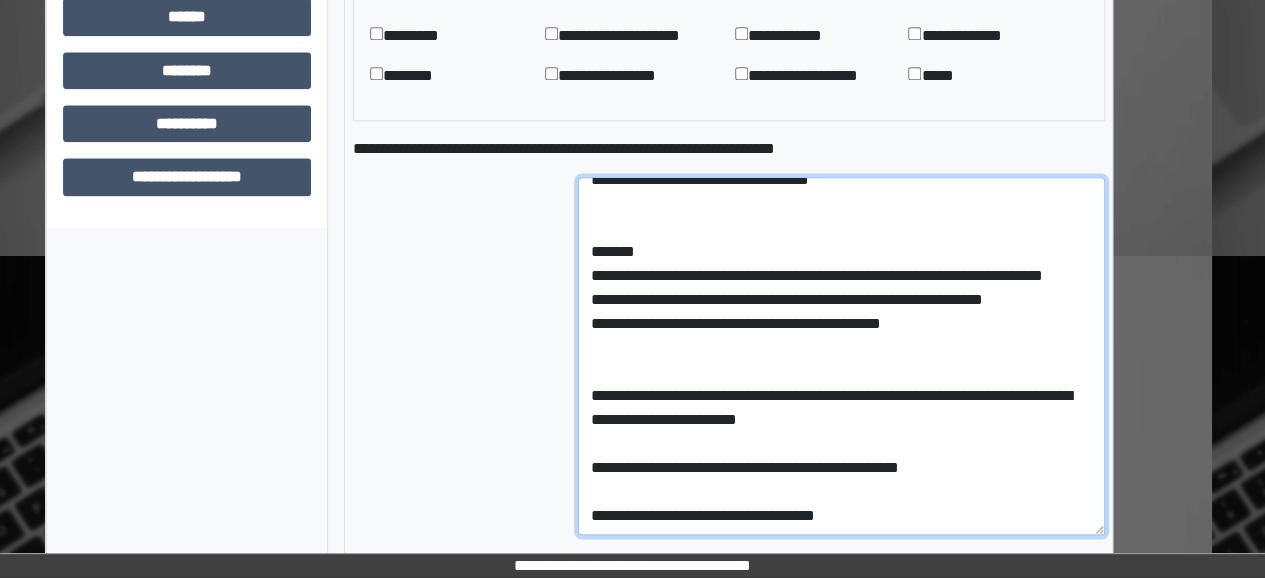click at bounding box center (841, 356) 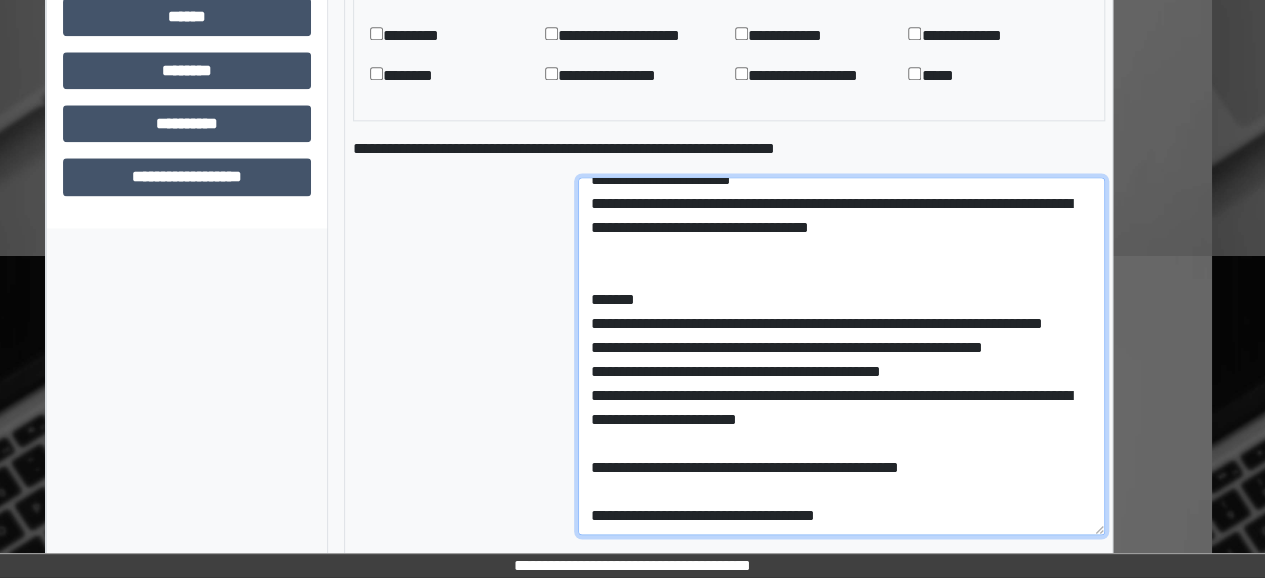 scroll, scrollTop: 673, scrollLeft: 0, axis: vertical 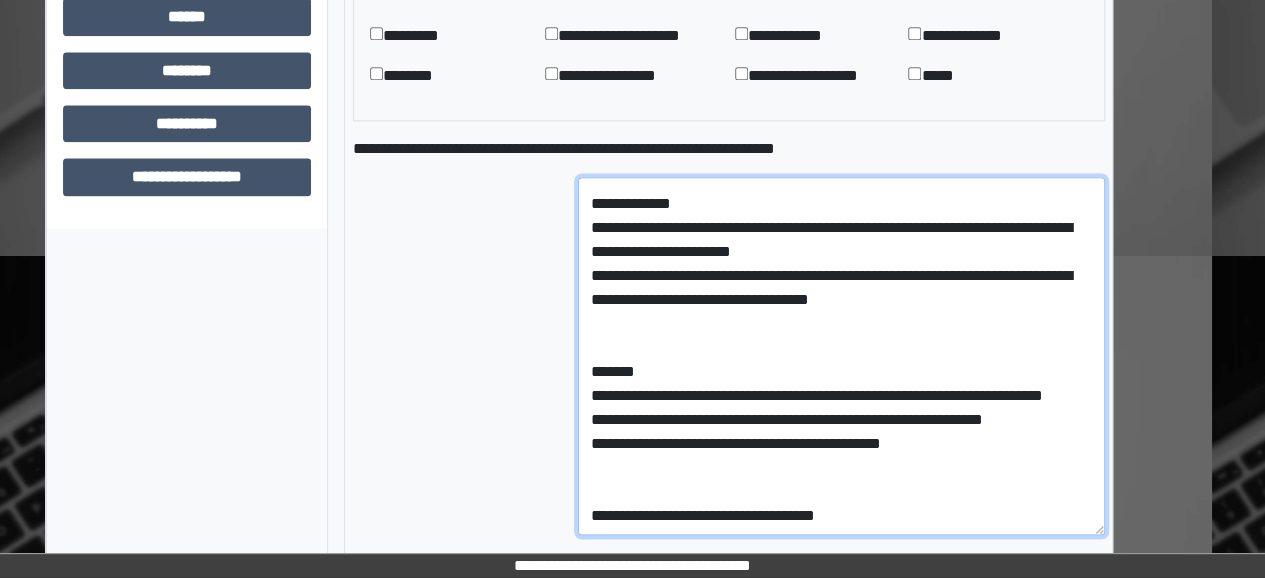 click at bounding box center (841, 356) 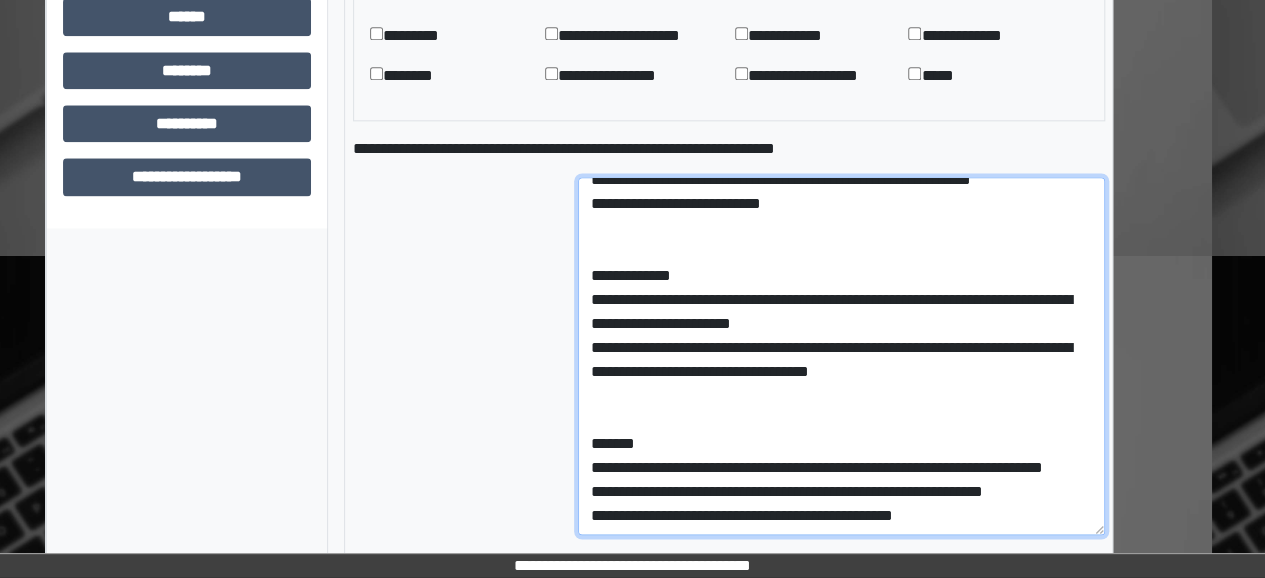 scroll, scrollTop: 591, scrollLeft: 0, axis: vertical 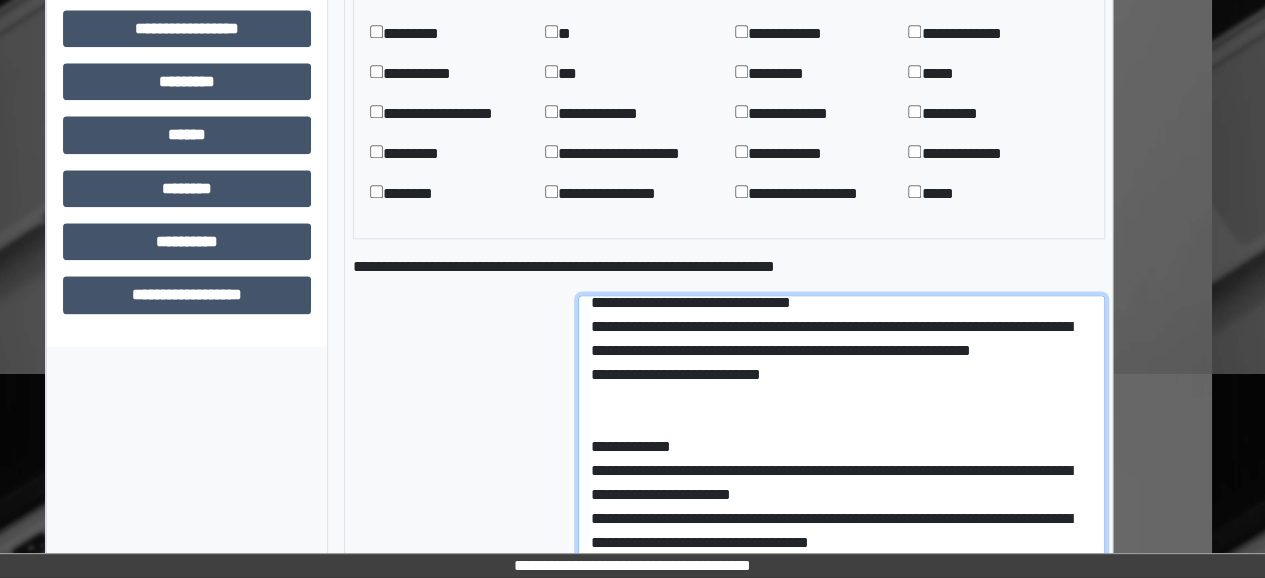 click at bounding box center [841, 474] 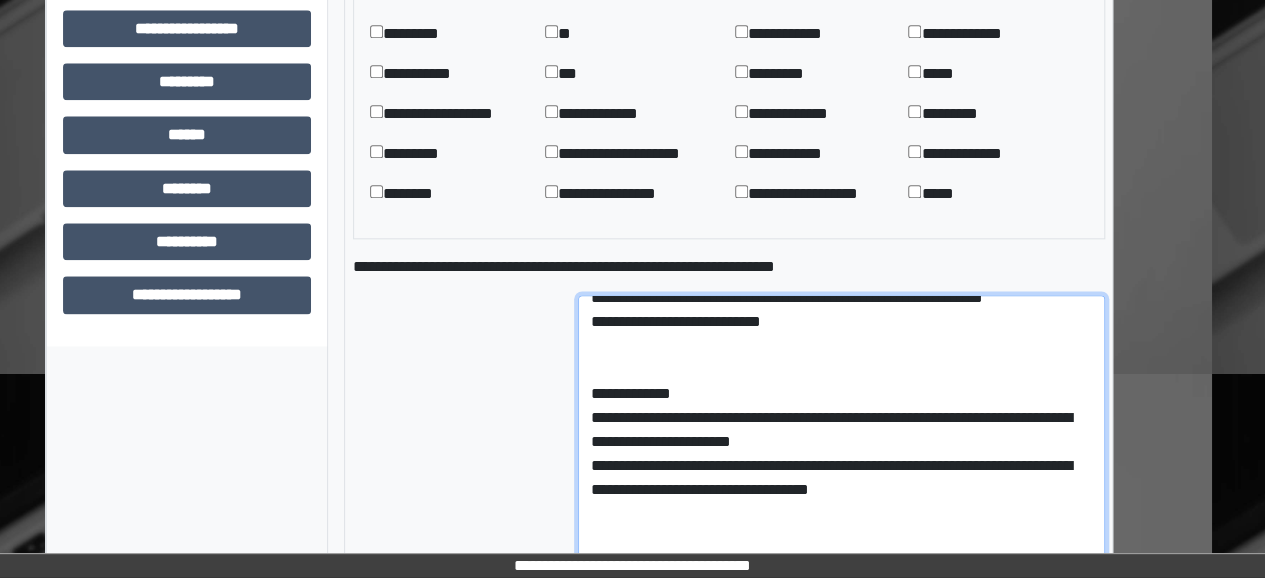 scroll, scrollTop: 591, scrollLeft: 0, axis: vertical 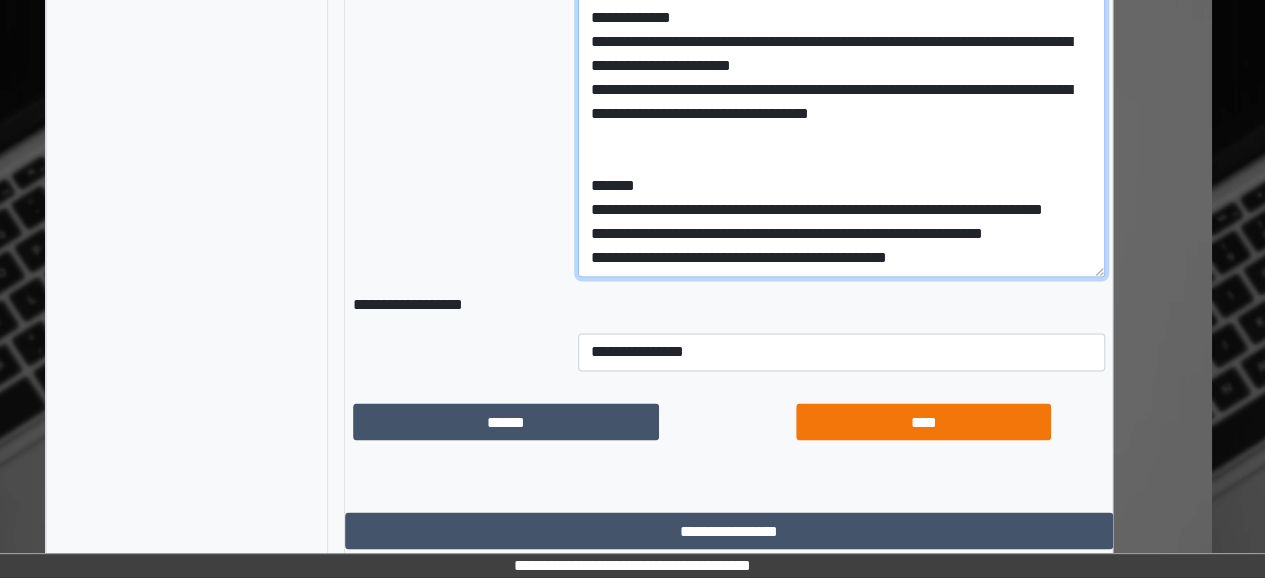 type on "**********" 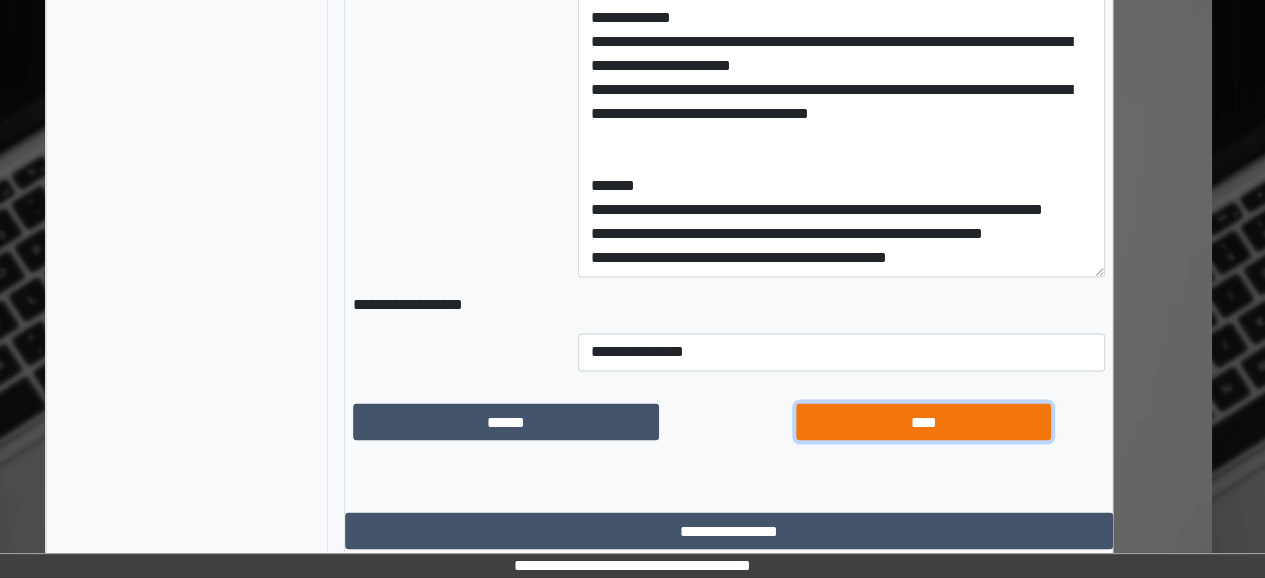 click on "****" at bounding box center (923, 421) 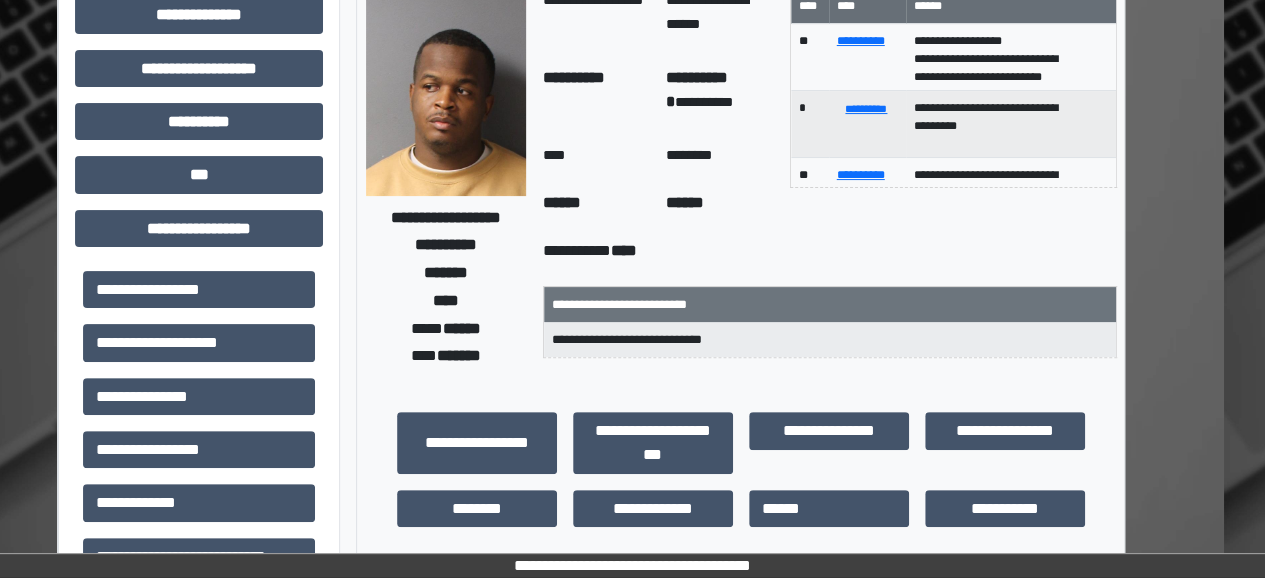 scroll, scrollTop: 119, scrollLeft: 41, axis: both 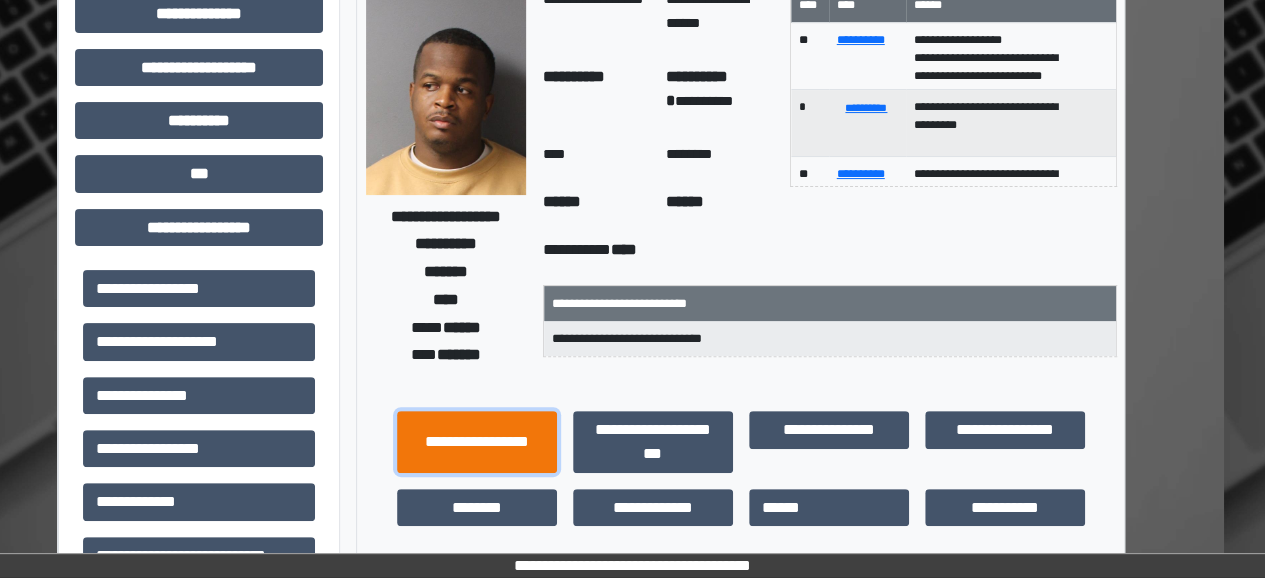click on "**********" at bounding box center [477, 441] 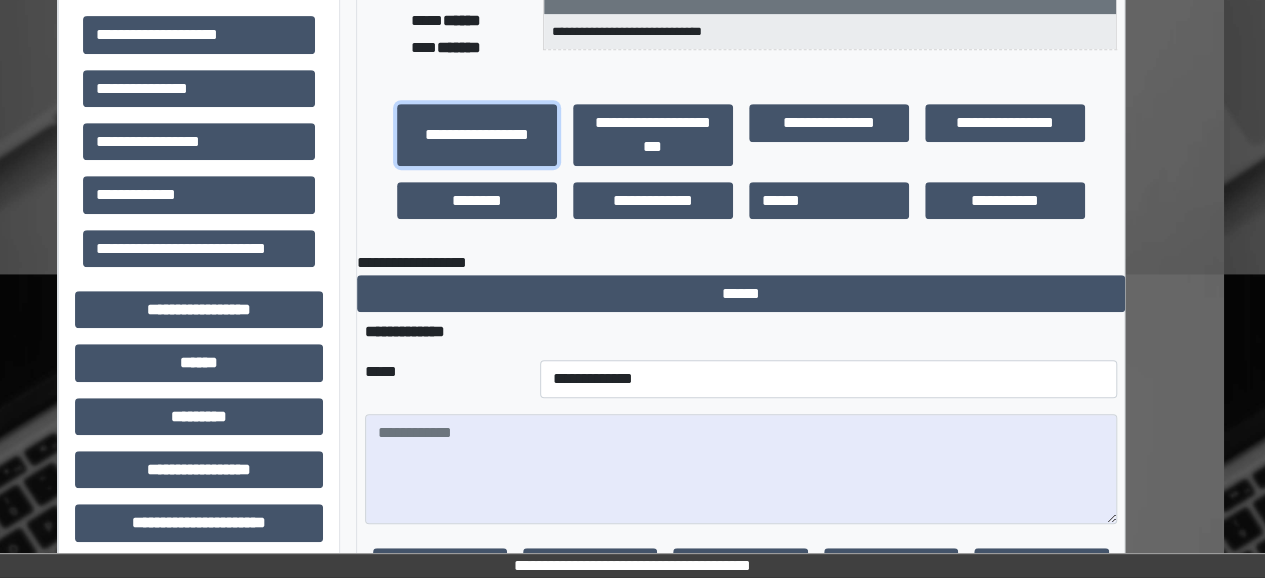 scroll, scrollTop: 427, scrollLeft: 41, axis: both 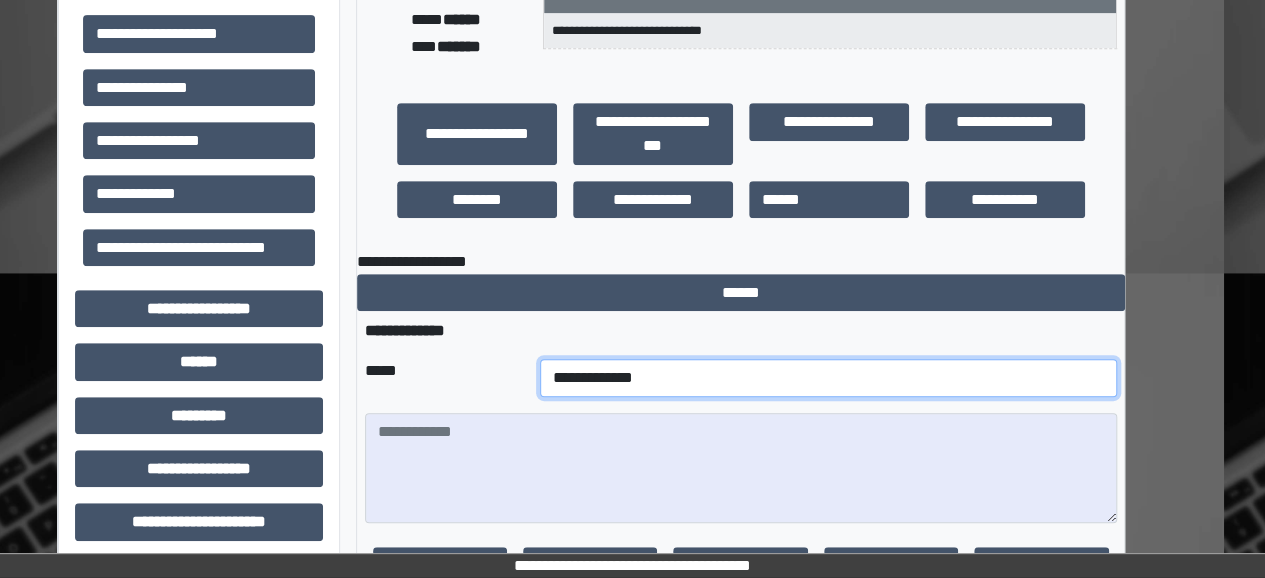 click on "**********" at bounding box center [828, 378] 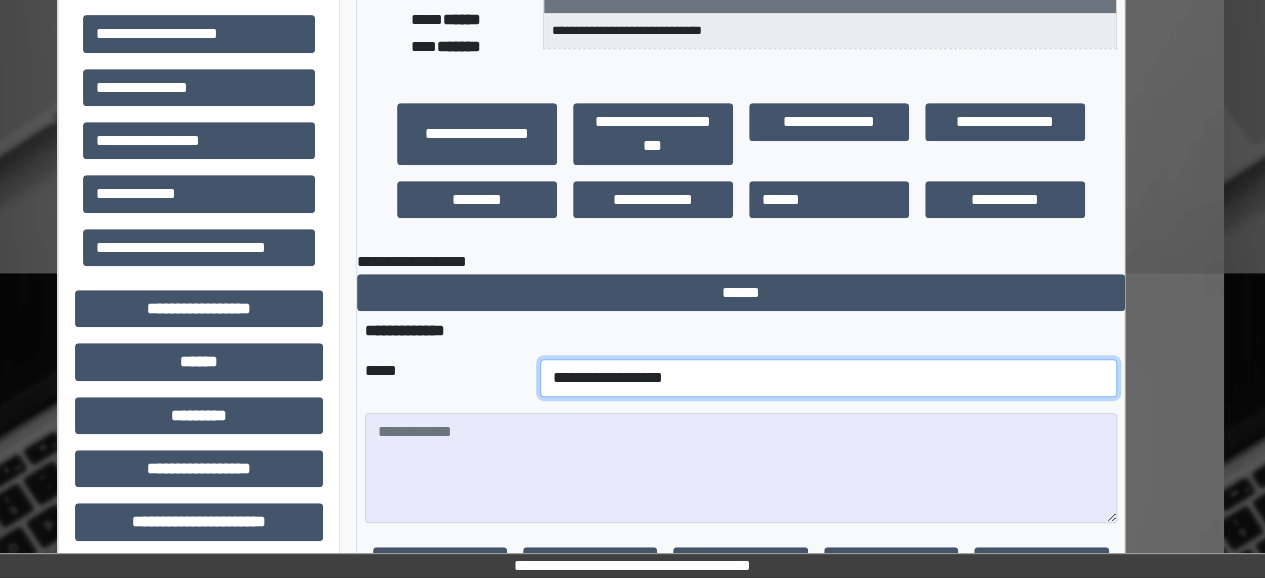 click on "**********" at bounding box center (828, 378) 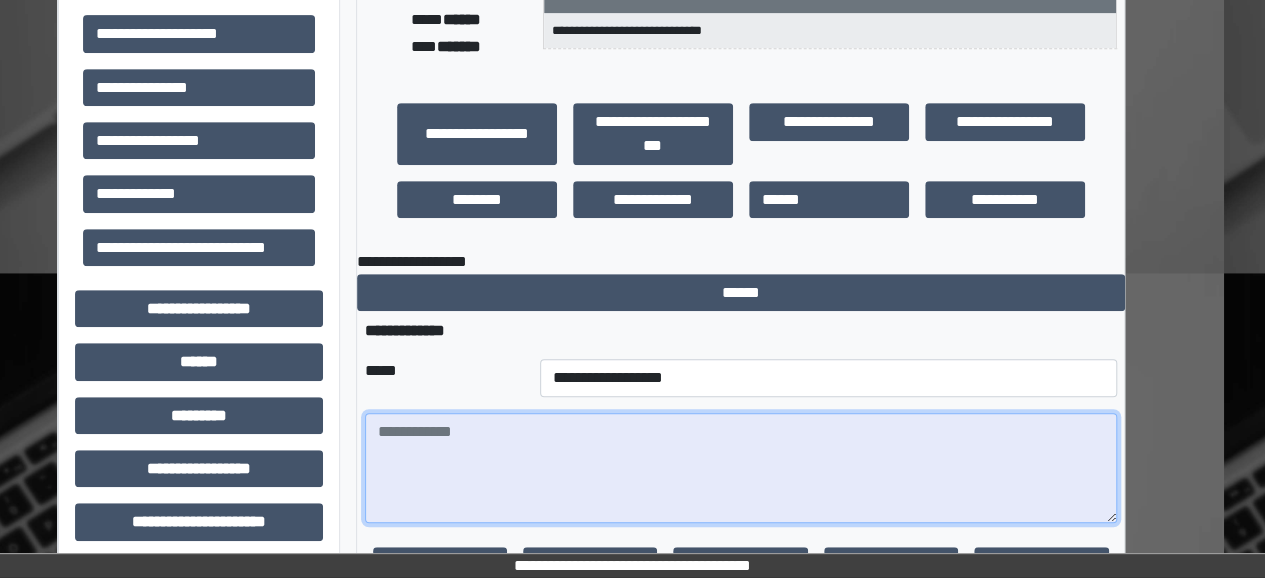 click at bounding box center (741, 468) 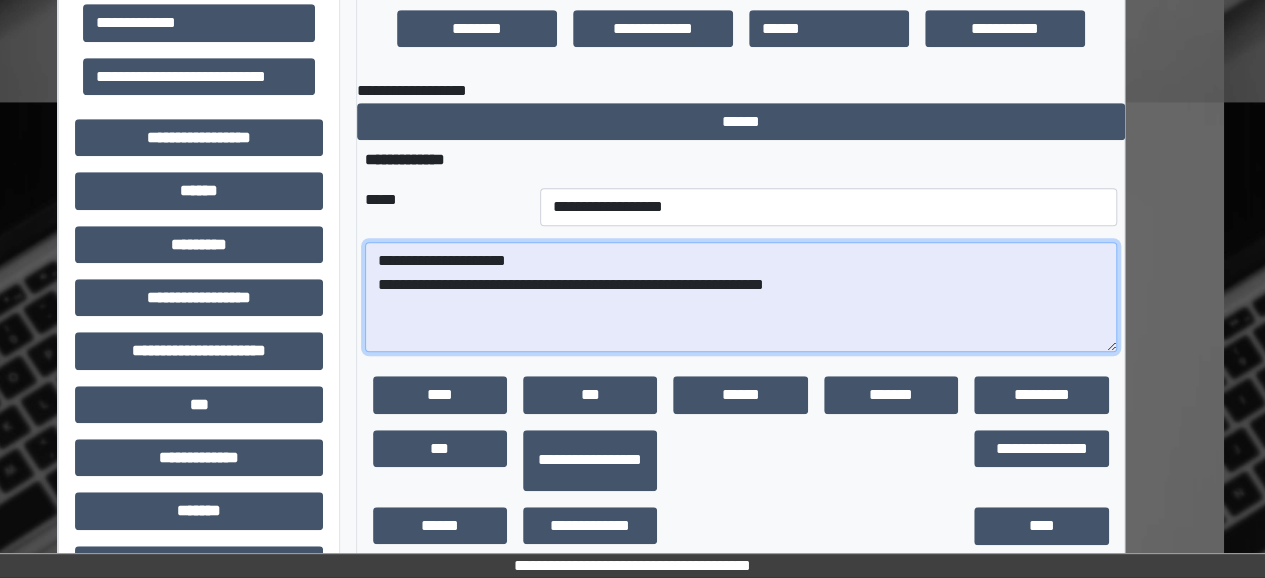 scroll, scrollTop: 599, scrollLeft: 41, axis: both 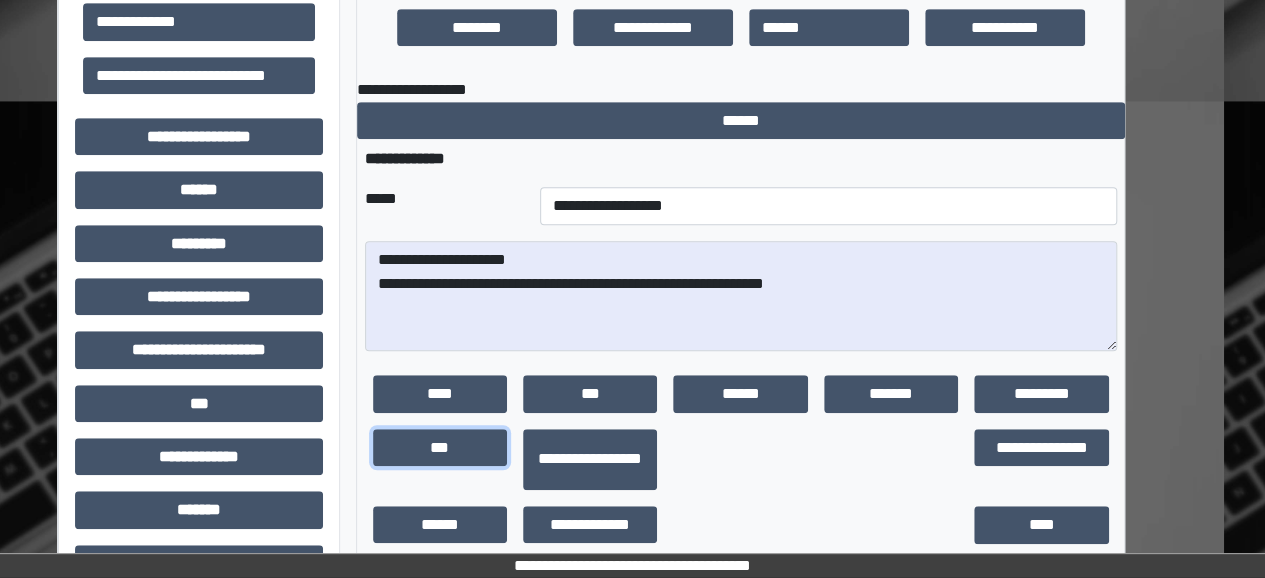 click on "***" at bounding box center [440, 447] 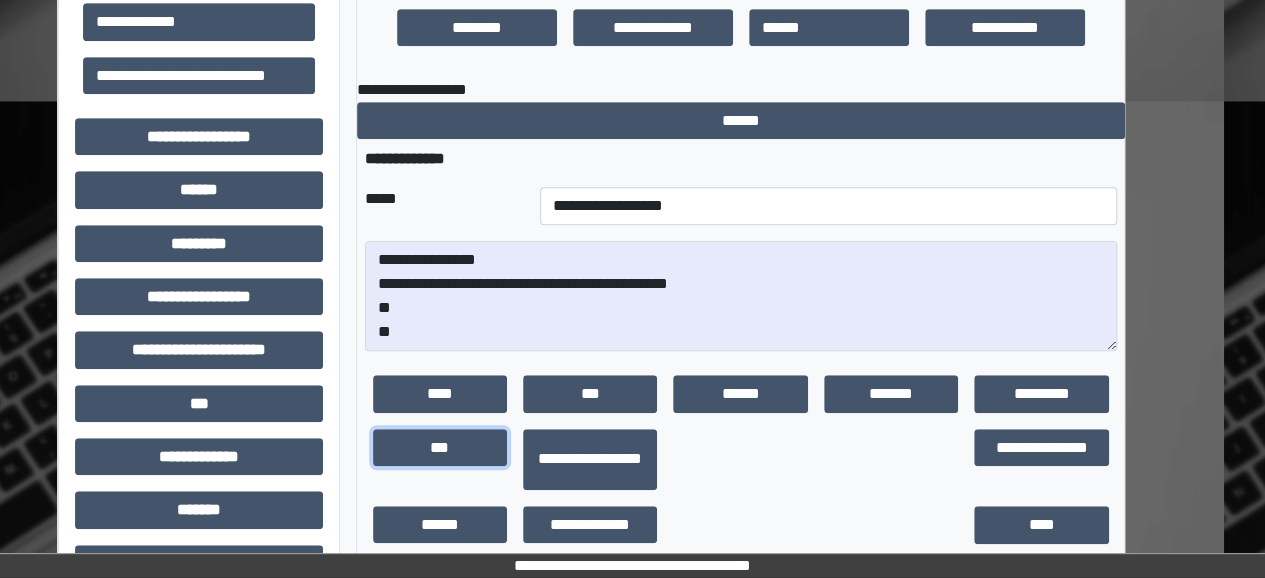 type 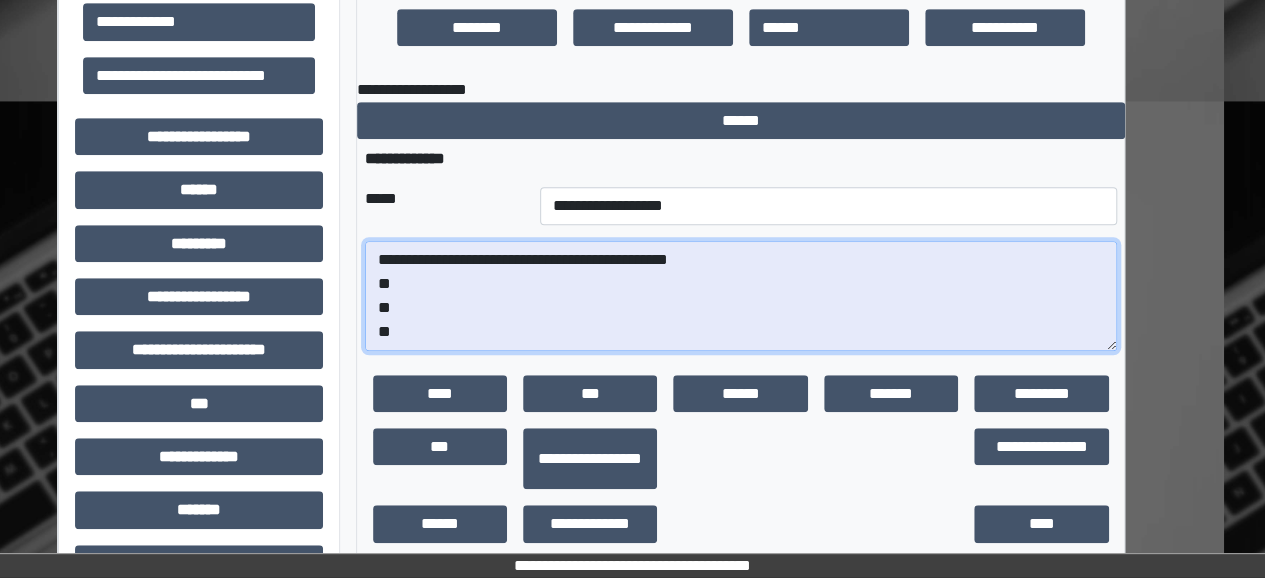 scroll, scrollTop: 0, scrollLeft: 0, axis: both 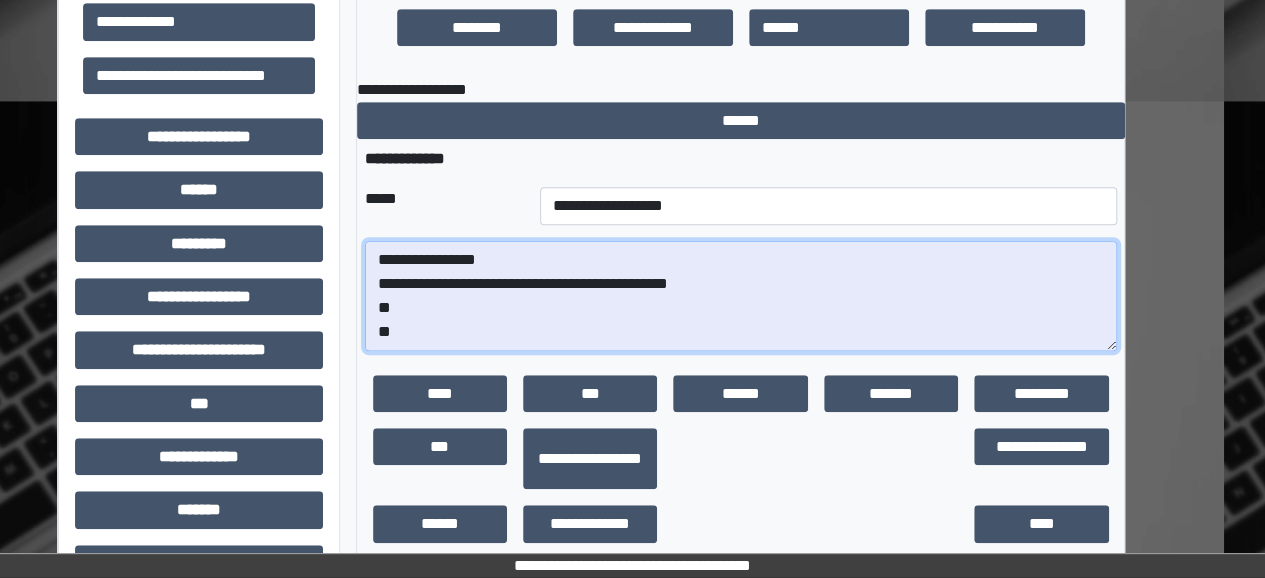 drag, startPoint x: 518, startPoint y: 318, endPoint x: 436, endPoint y: 331, distance: 83.02409 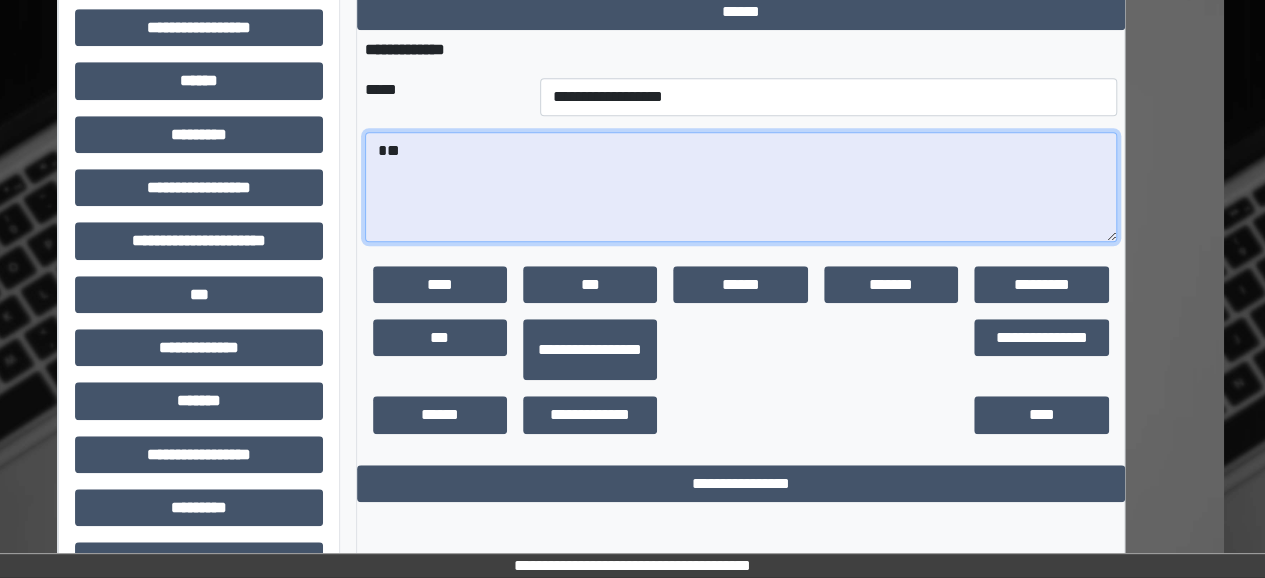 scroll, scrollTop: 775, scrollLeft: 41, axis: both 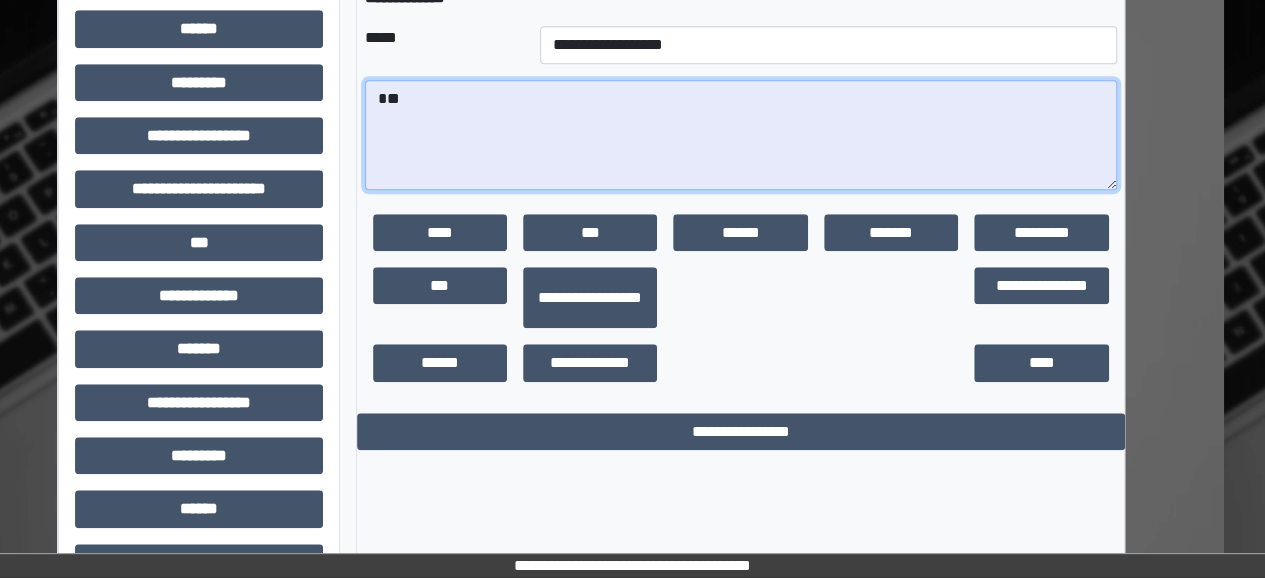 drag, startPoint x: 426, startPoint y: 109, endPoint x: 292, endPoint y: 5, distance: 169.62311 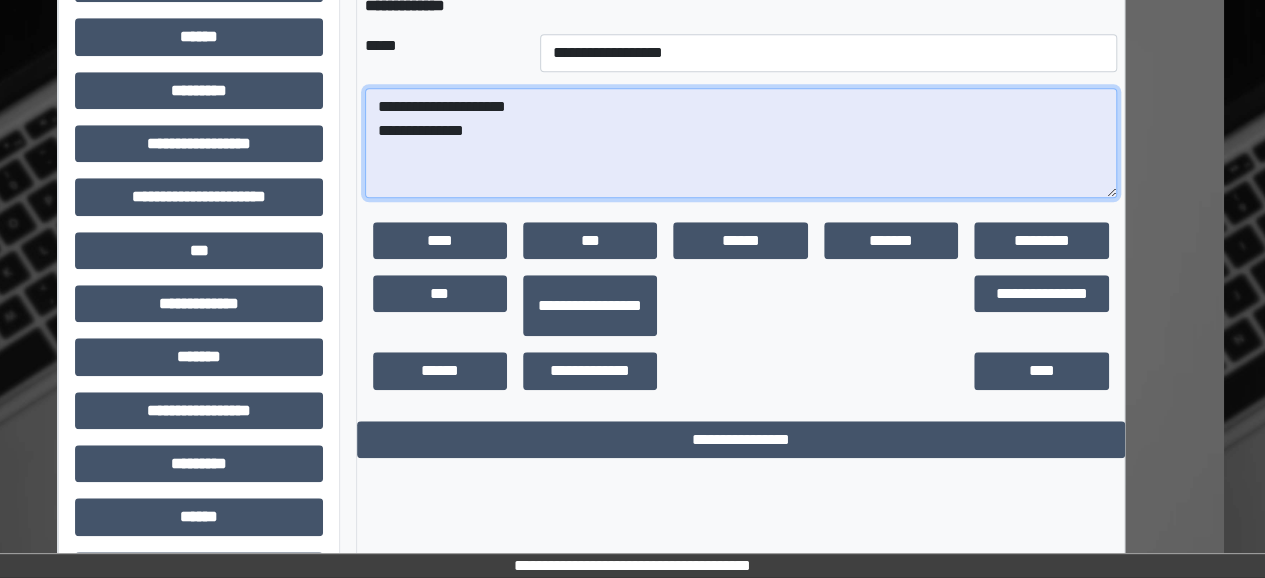 click on "**********" at bounding box center (741, 142) 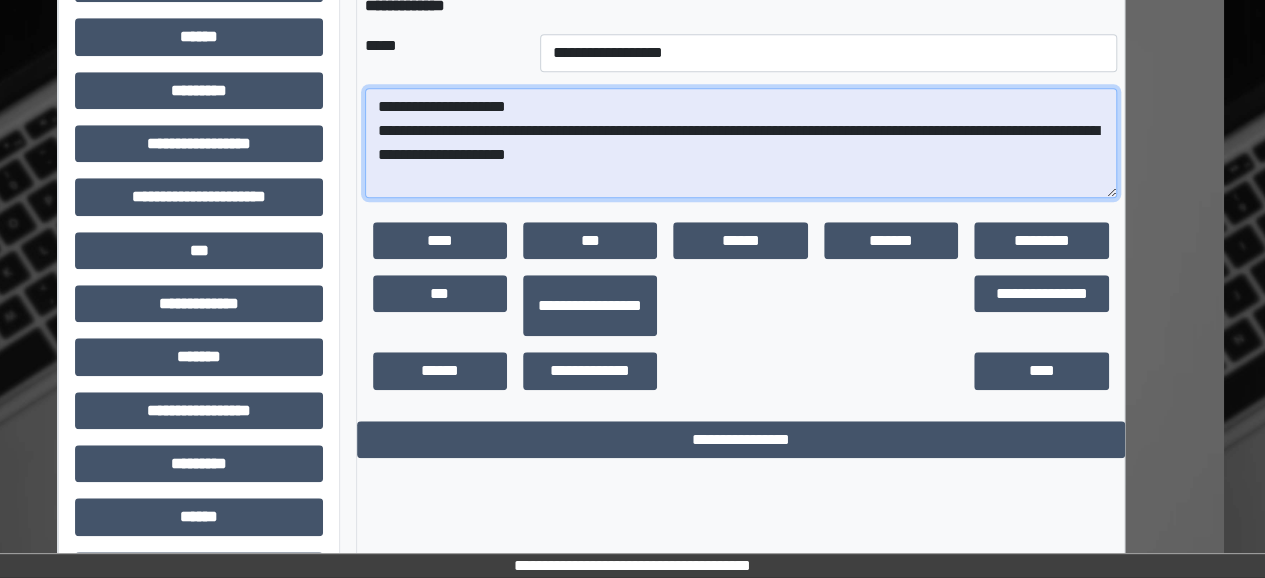 click on "**********" at bounding box center [741, 142] 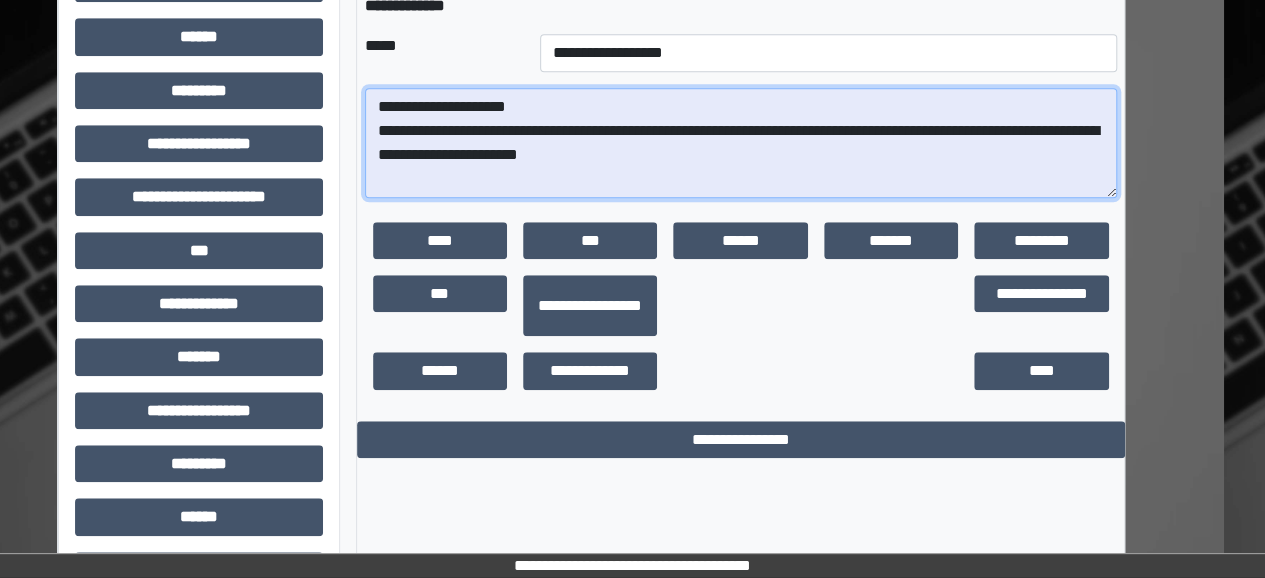 click on "**********" at bounding box center (741, 142) 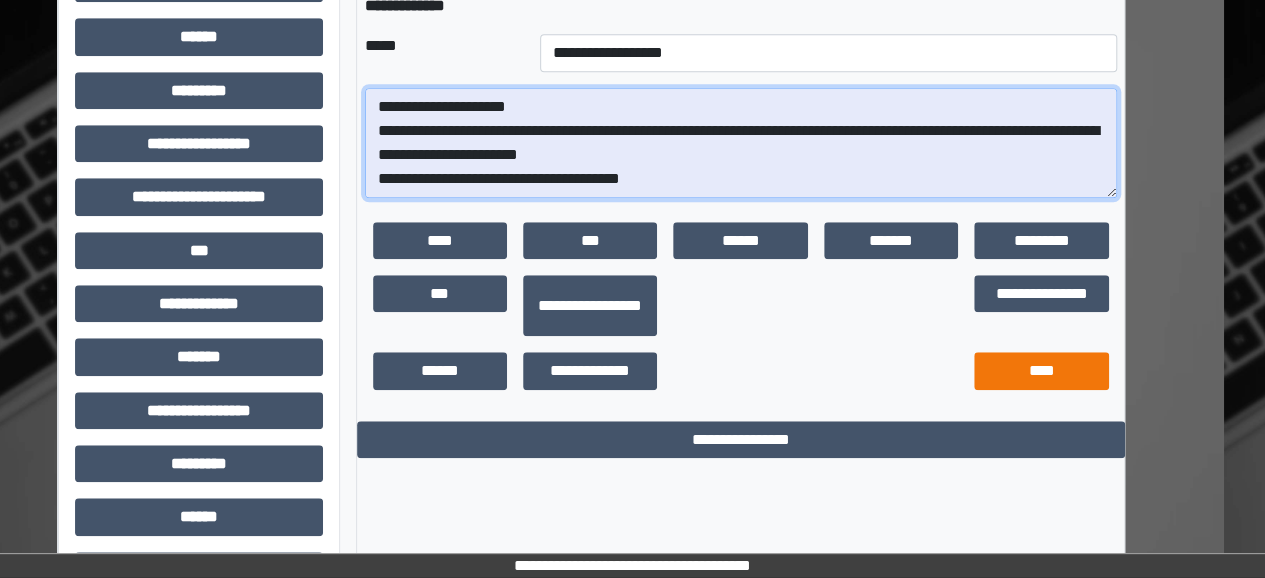 type on "**********" 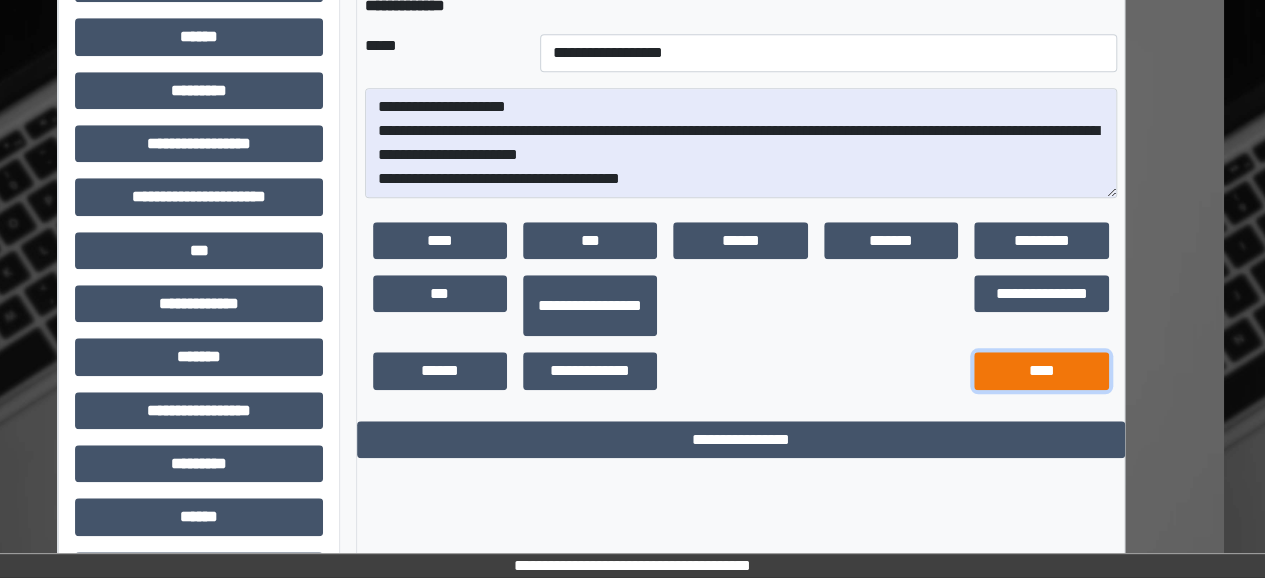 click on "****" at bounding box center (1041, 371) 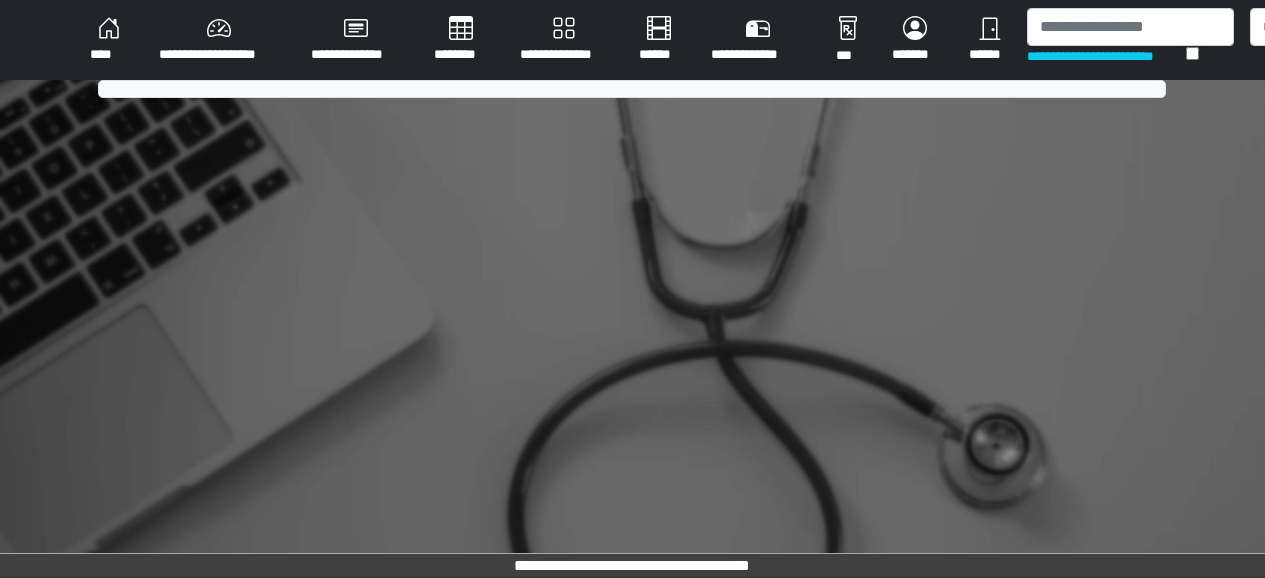 scroll, scrollTop: 0, scrollLeft: 0, axis: both 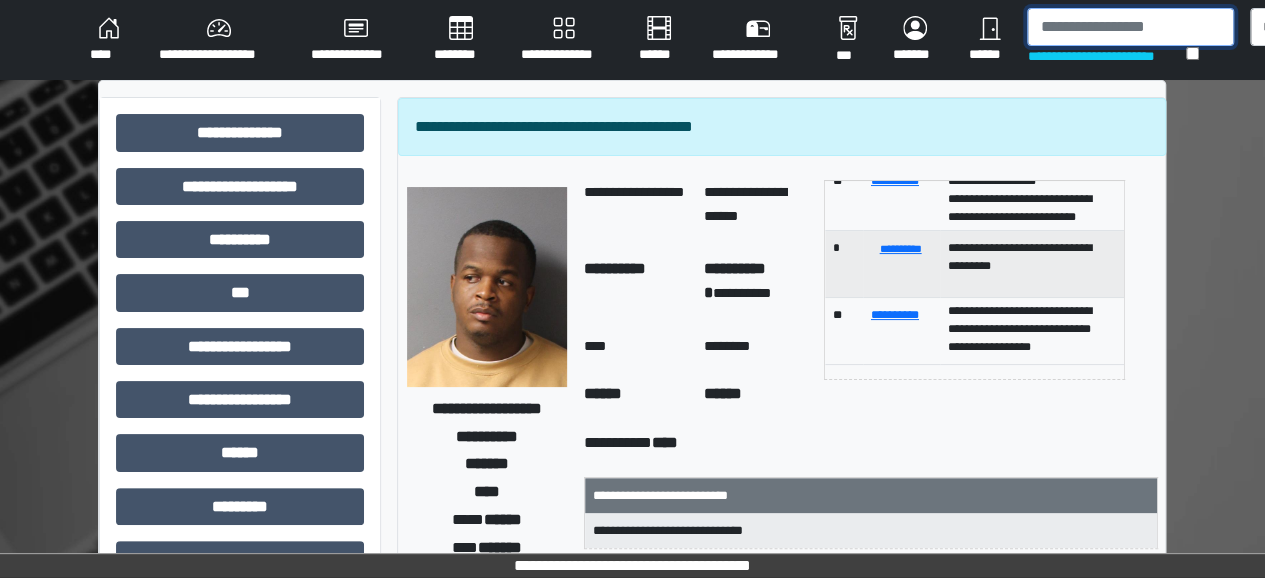 click at bounding box center (1130, 27) 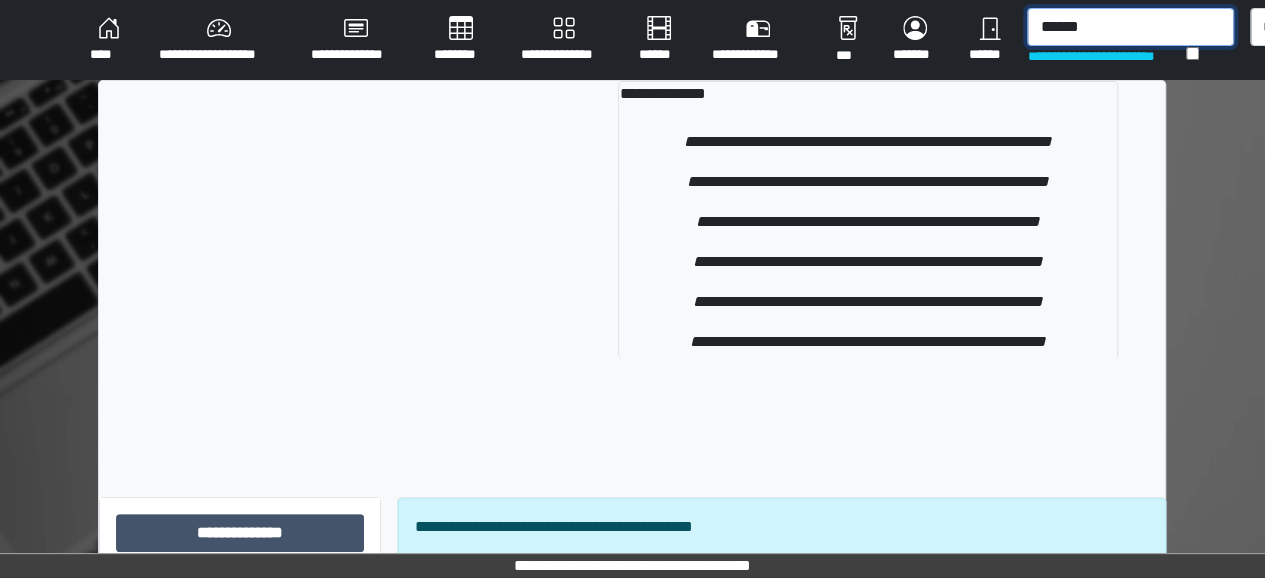 type on "******" 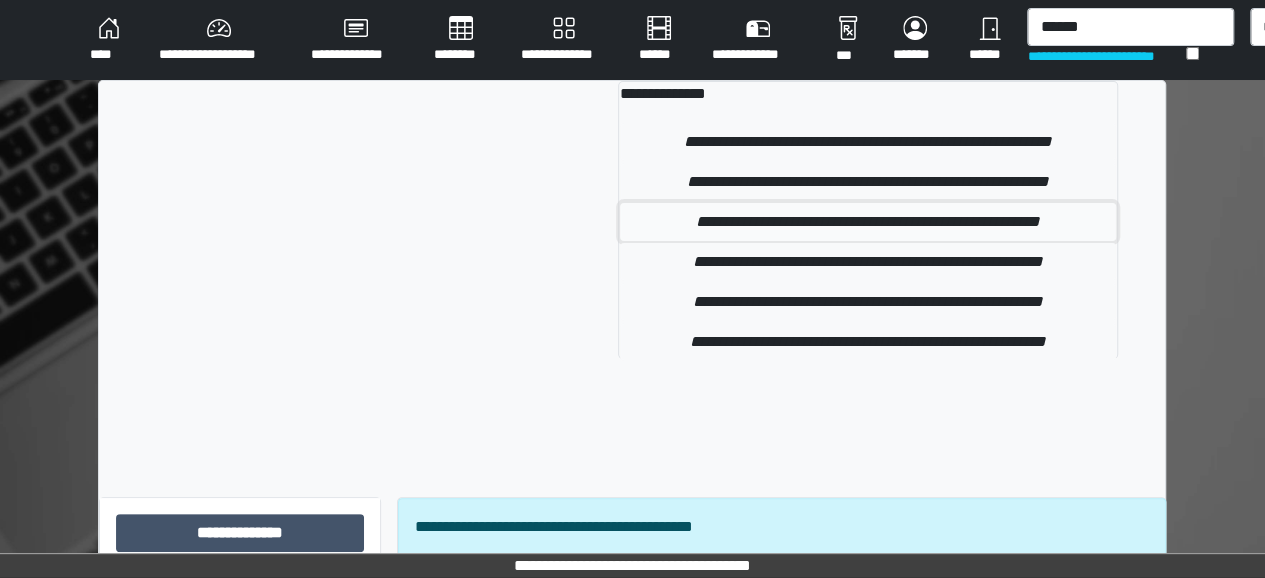 click on "**********" at bounding box center (868, 222) 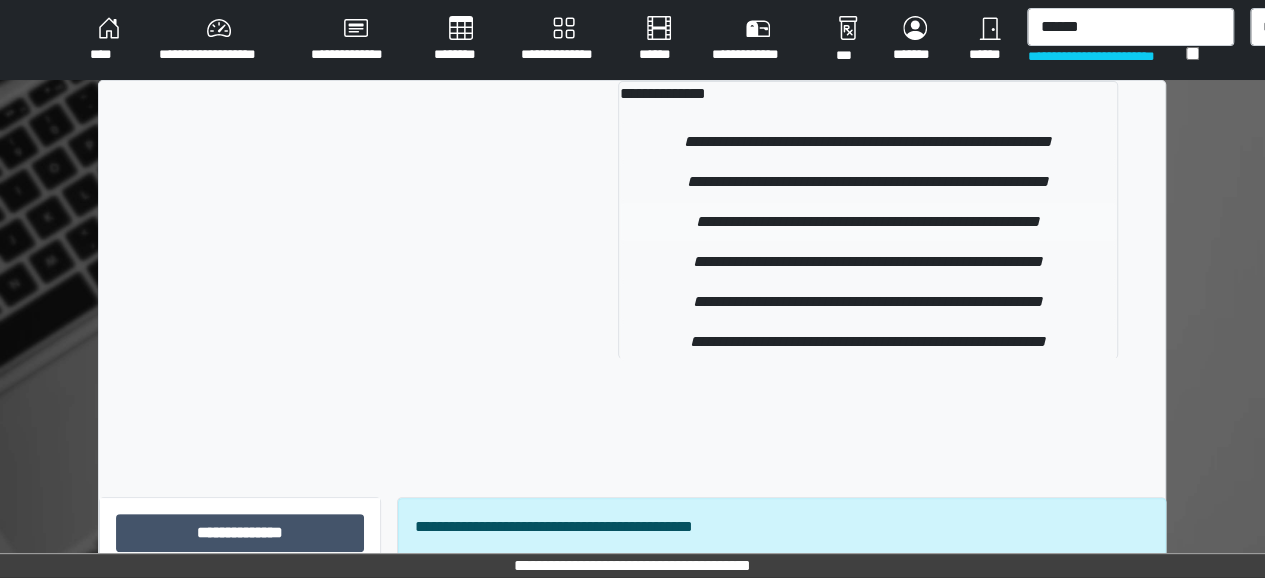 type 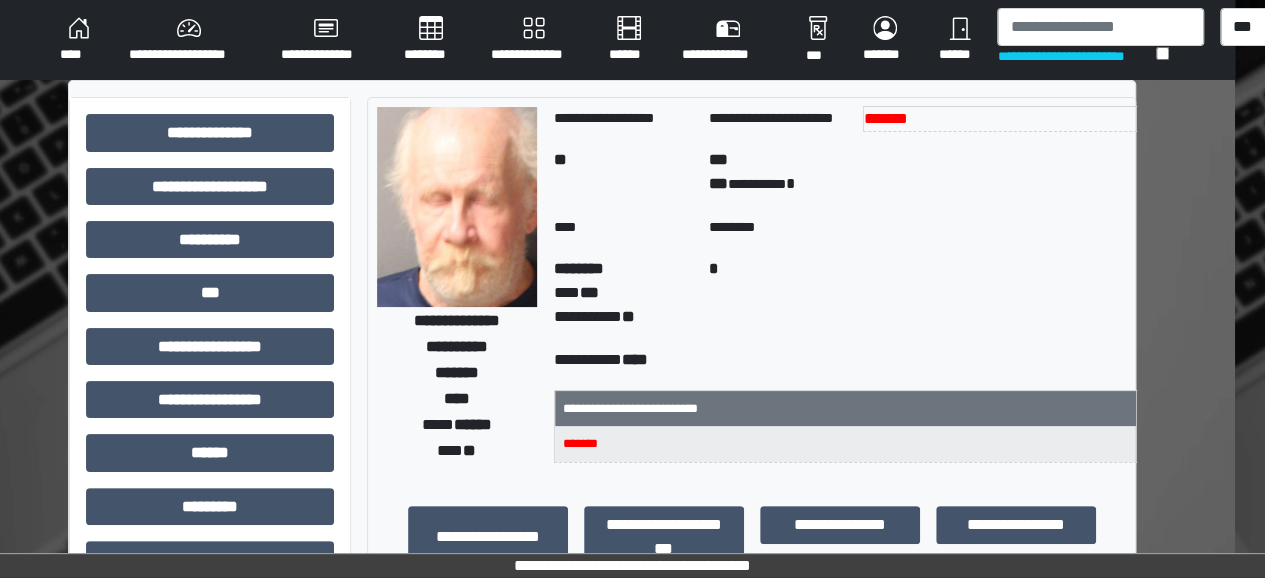 scroll, scrollTop: 0, scrollLeft: 42, axis: horizontal 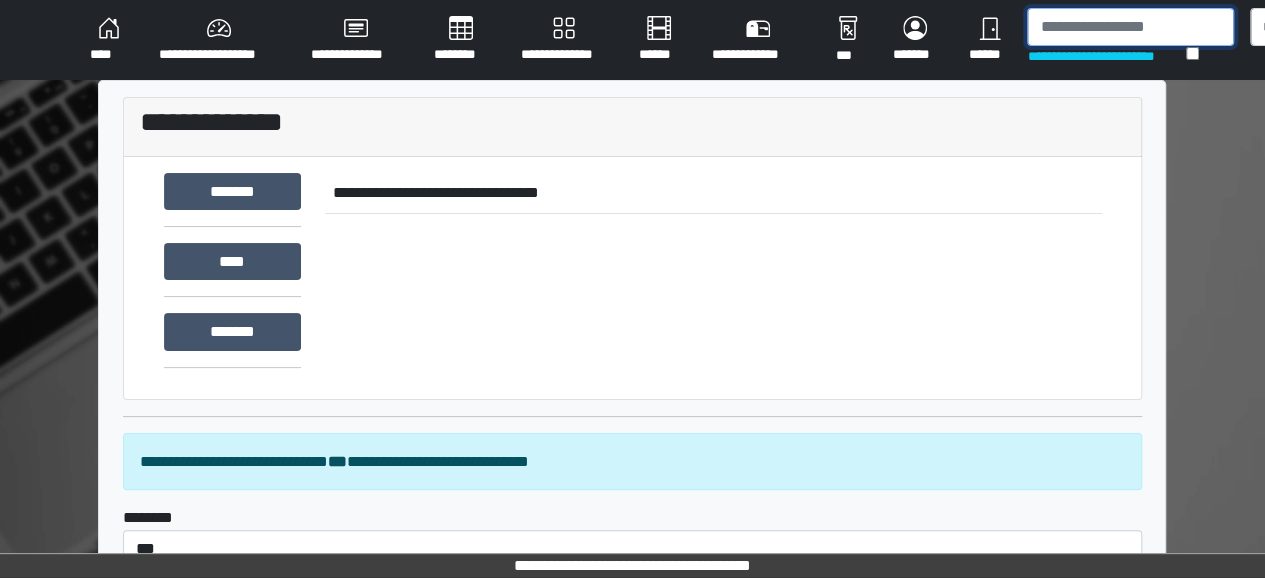 click at bounding box center [1130, 27] 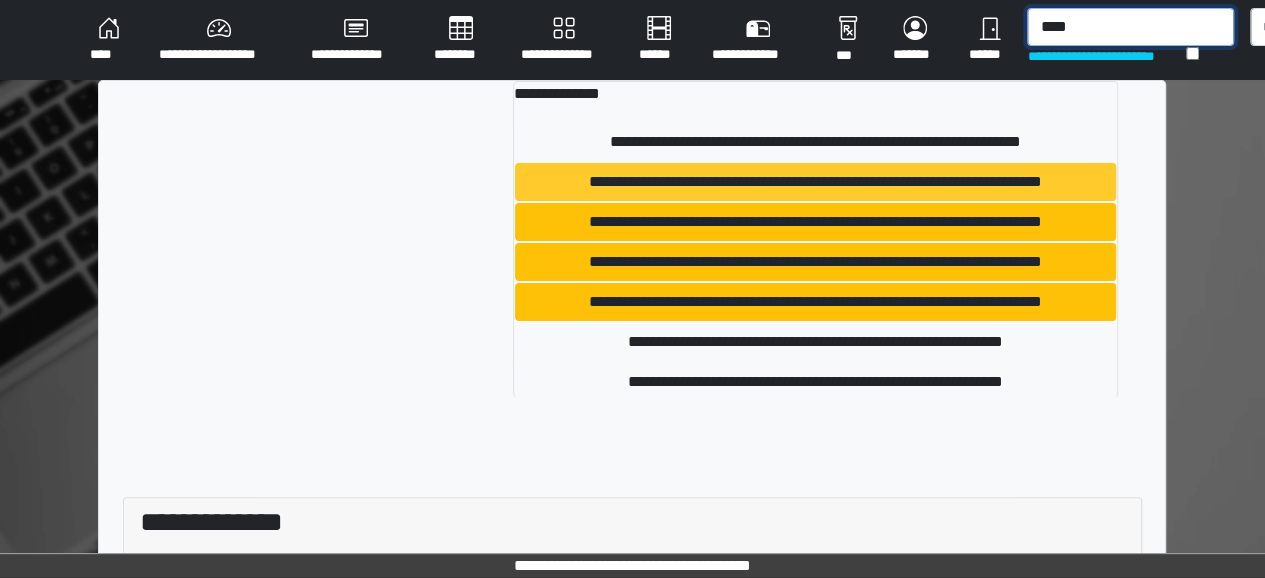 type on "****" 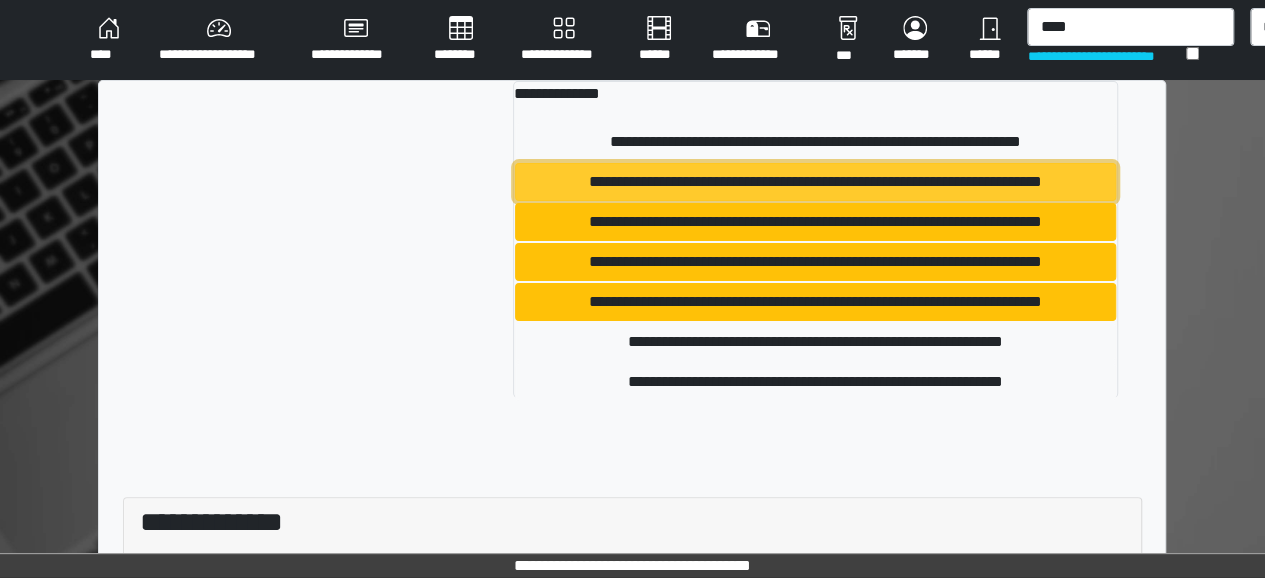 click on "**********" at bounding box center [815, 182] 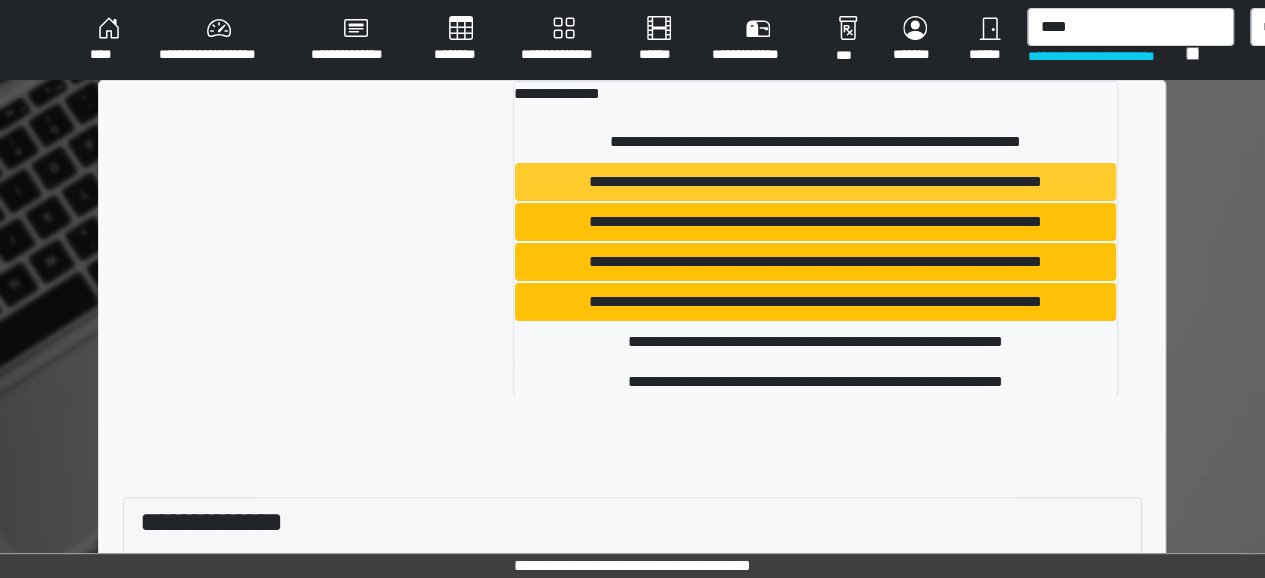 type 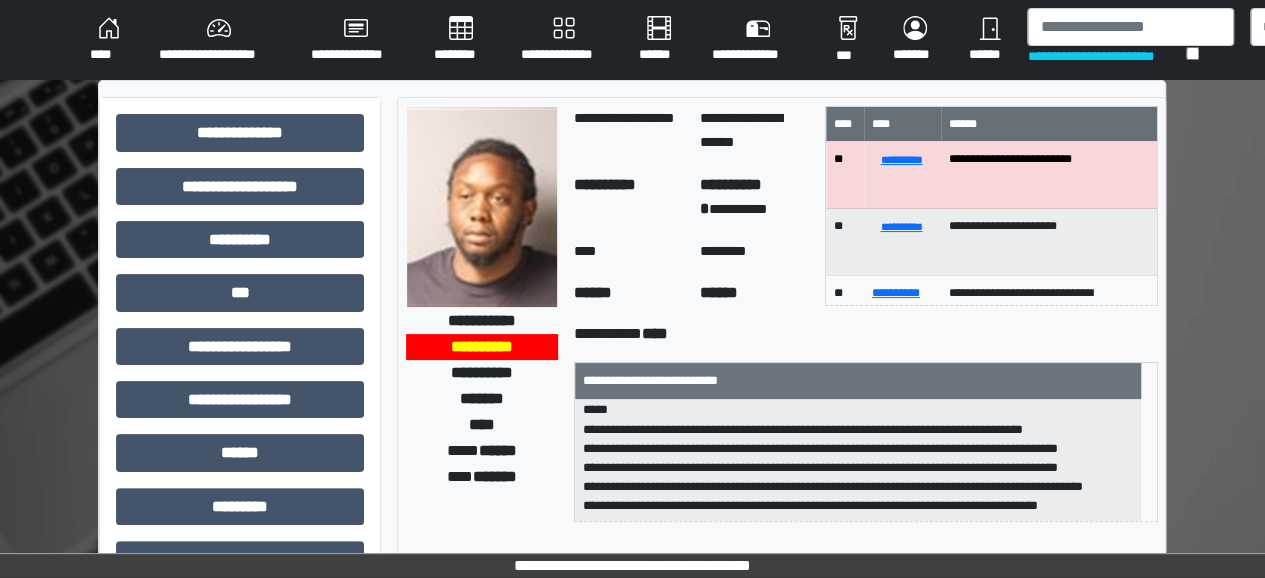 scroll, scrollTop: 159, scrollLeft: 0, axis: vertical 